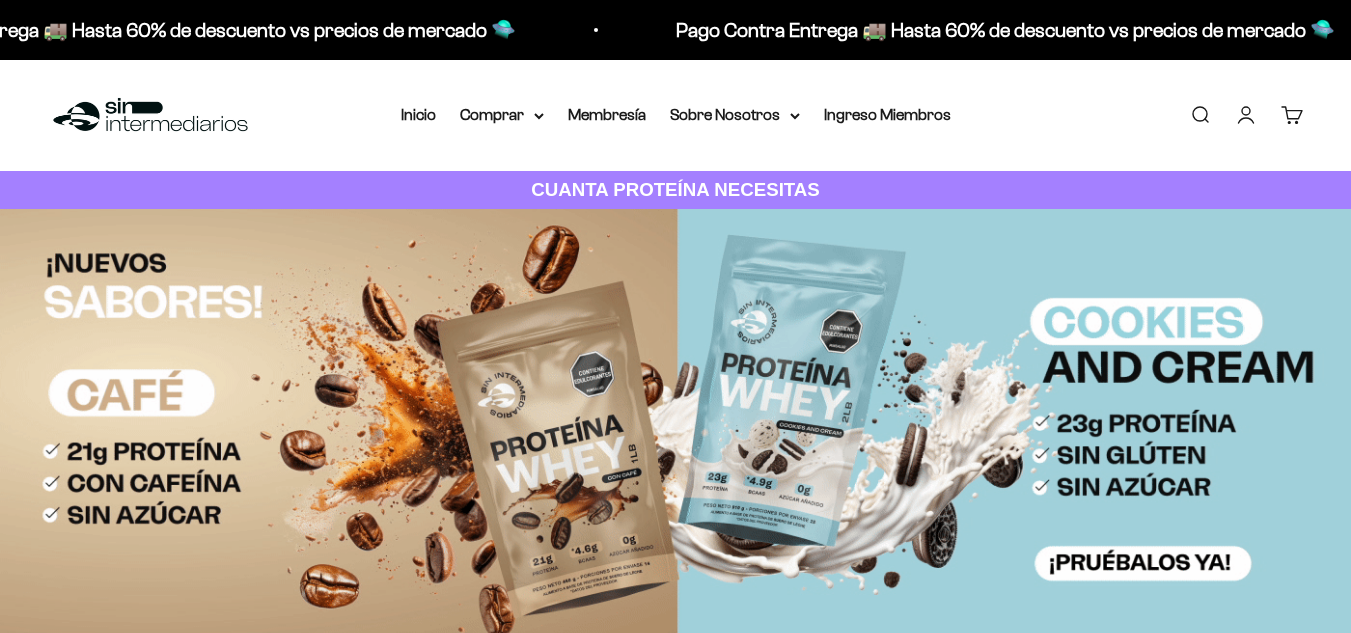 scroll, scrollTop: 0, scrollLeft: 0, axis: both 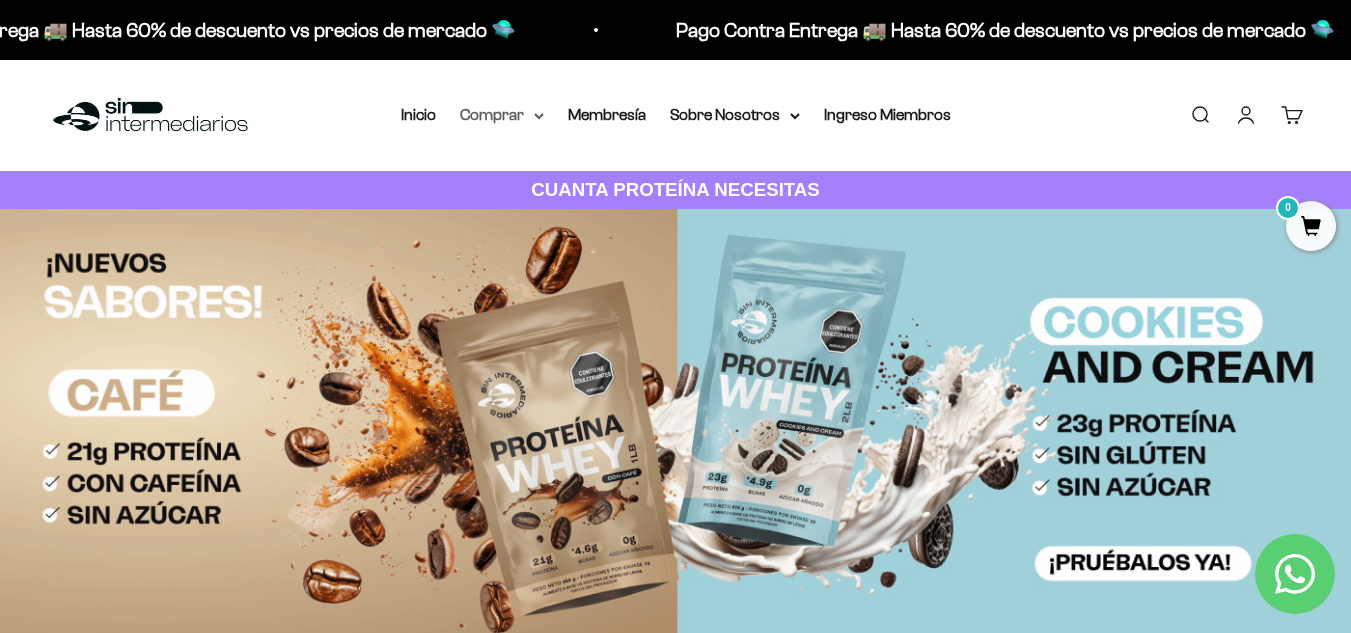 click on "Comprar" at bounding box center [502, 115] 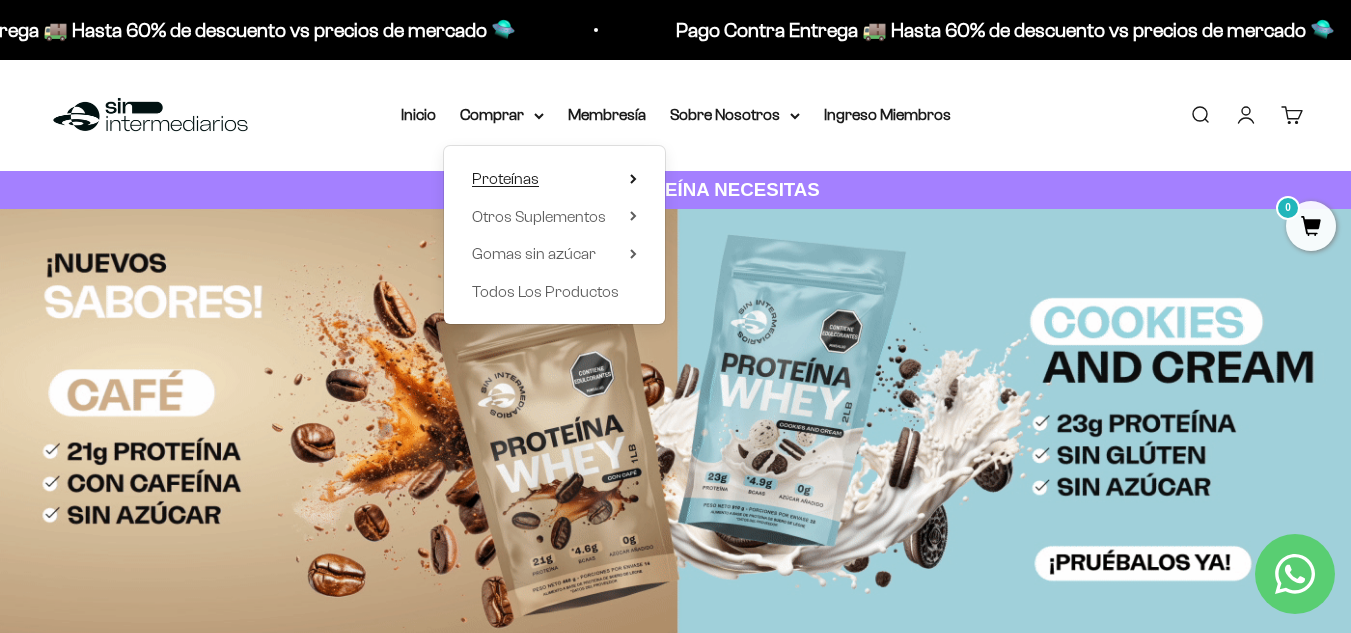 click on "Proteínas" at bounding box center [505, 179] 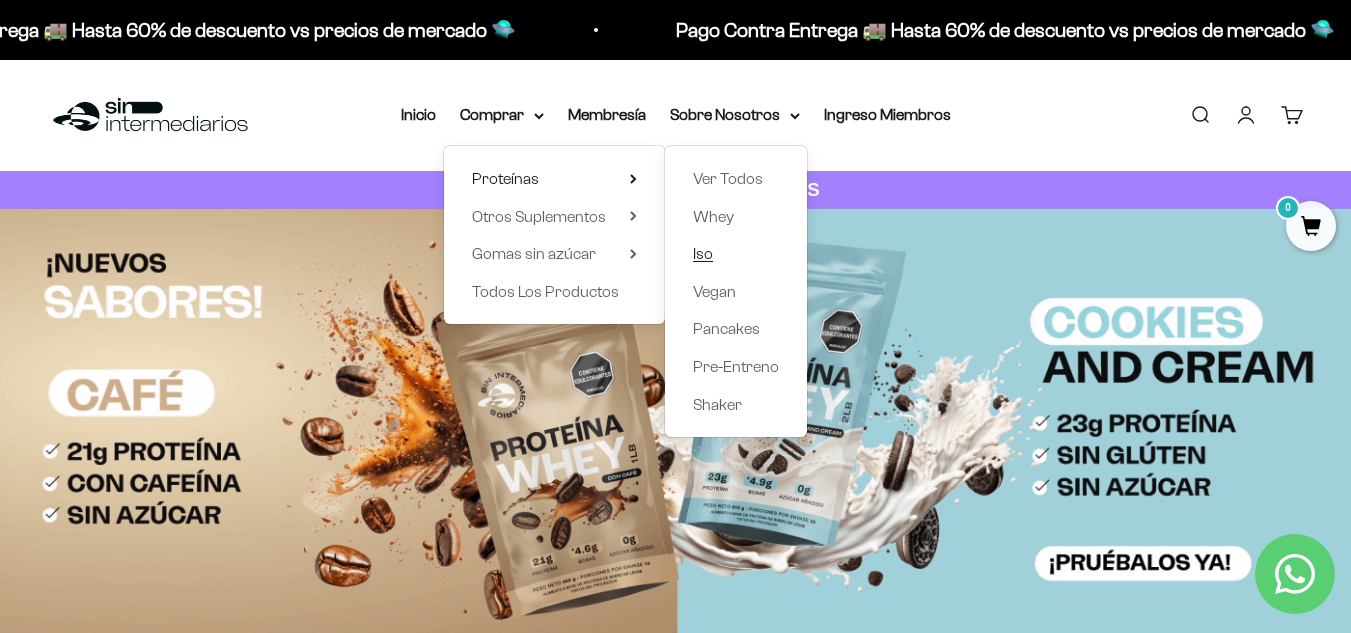 click on "Iso" at bounding box center (736, 254) 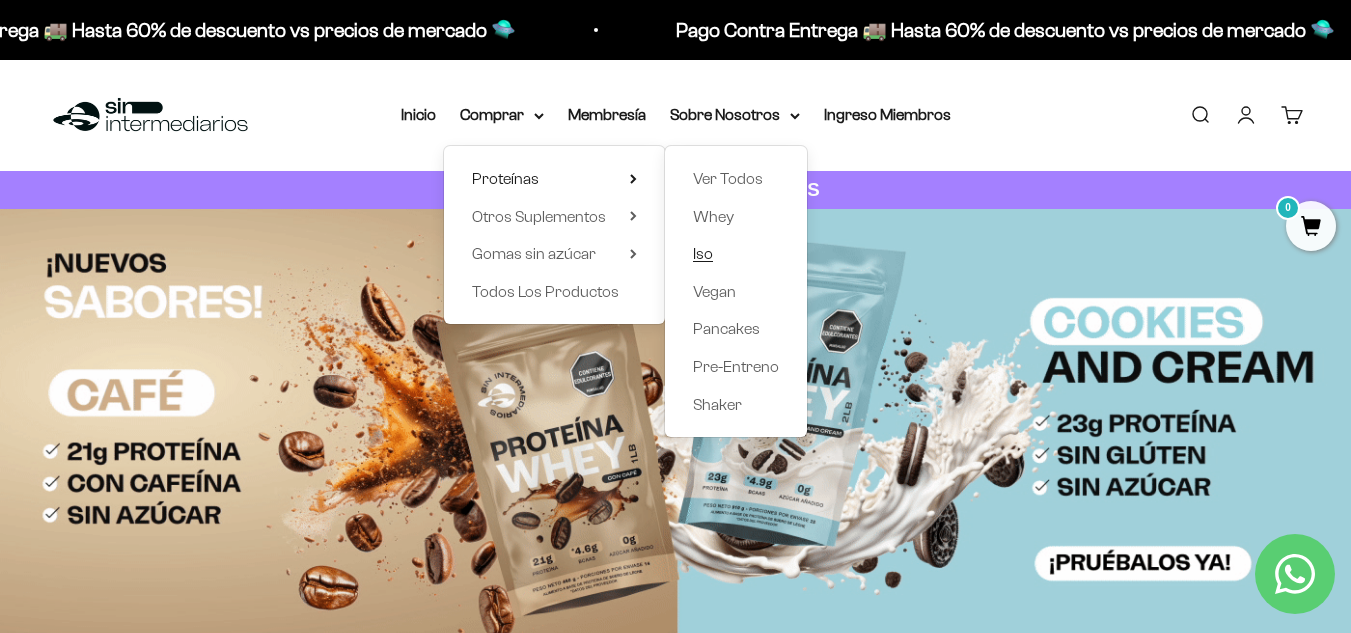 click on "Iso" at bounding box center (736, 254) 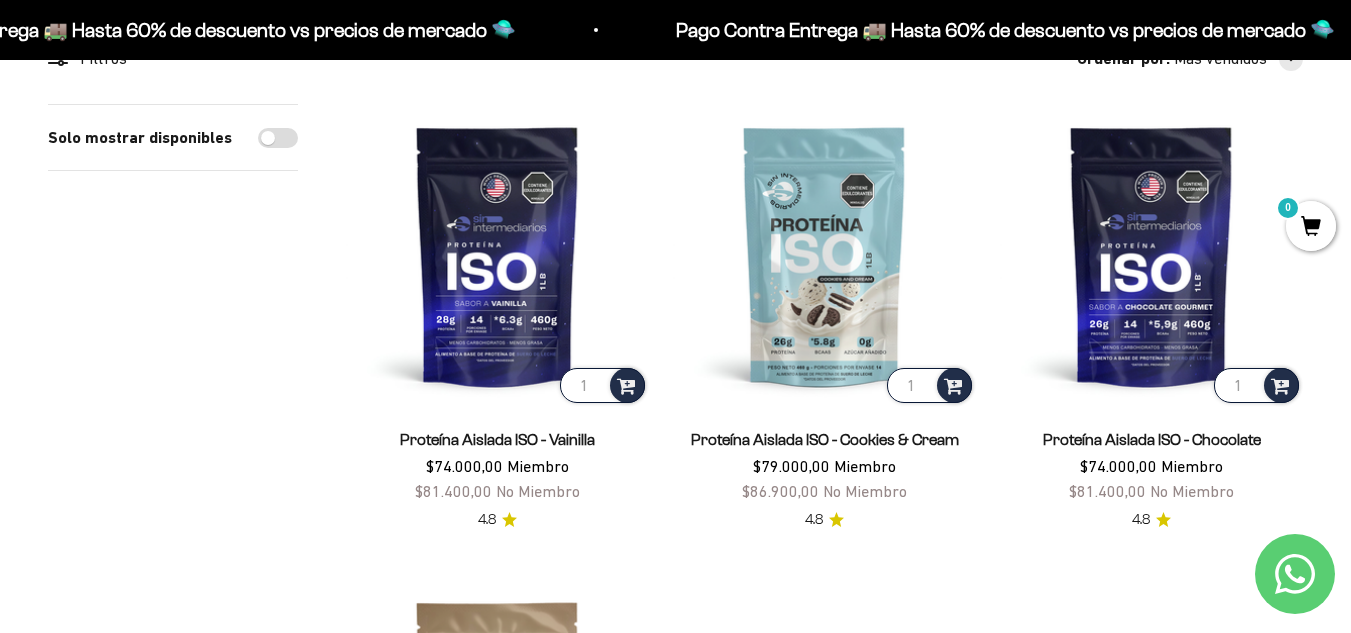 scroll, scrollTop: 0, scrollLeft: 0, axis: both 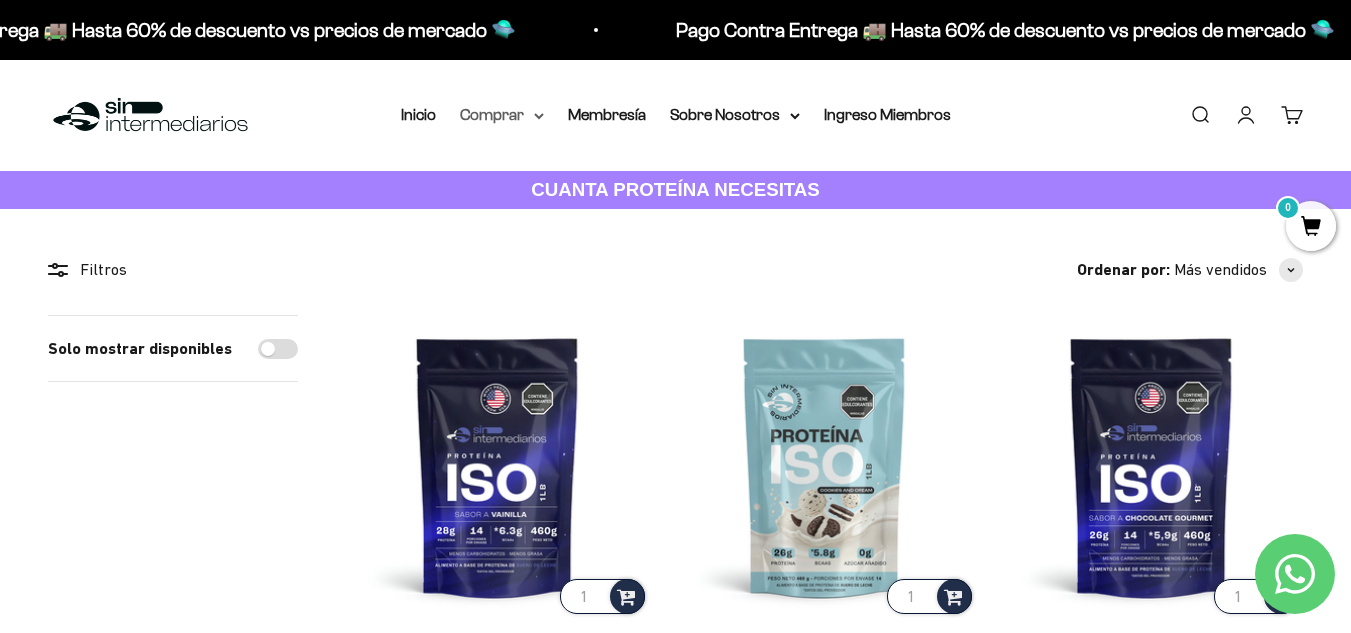 click on "Comprar" at bounding box center [502, 115] 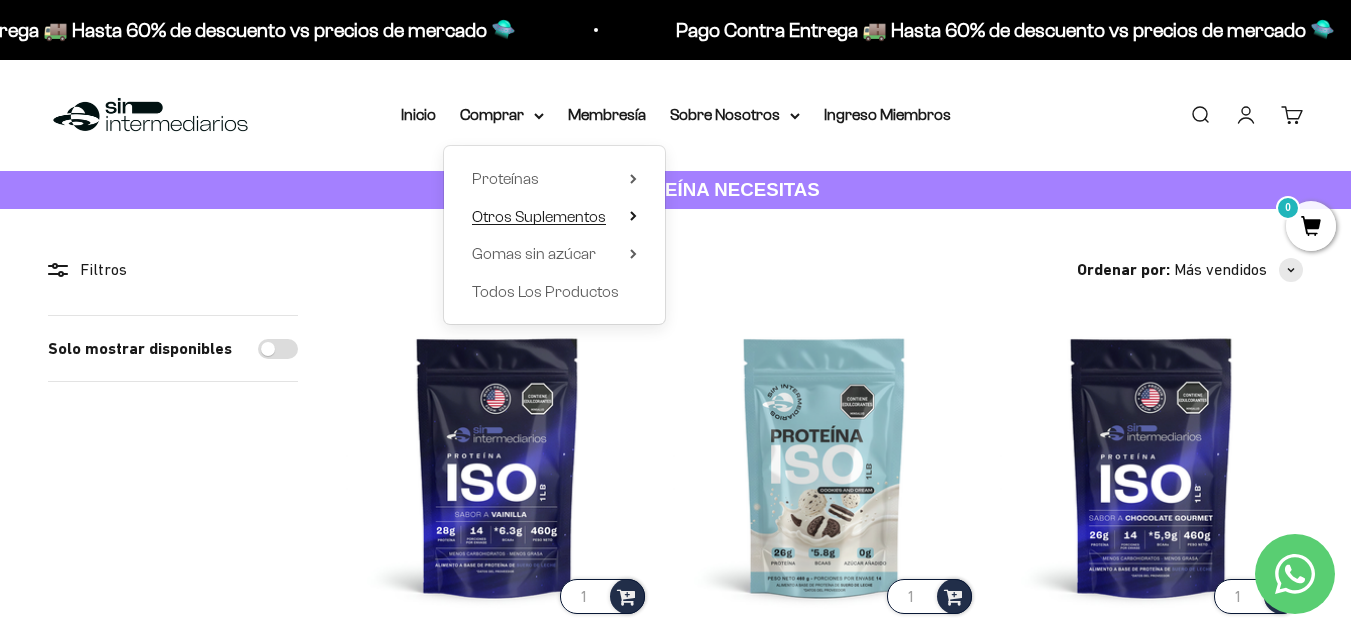 click on "Otros Suplementos" at bounding box center (539, 216) 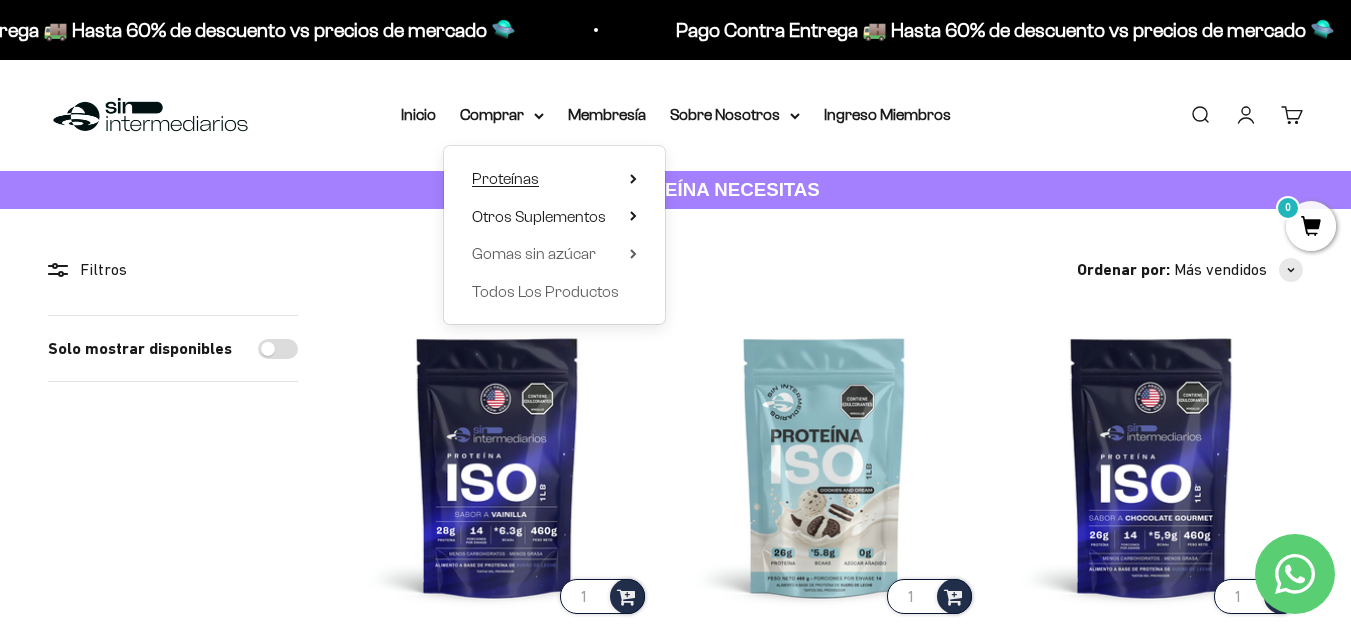click on "Proteínas" at bounding box center [554, 179] 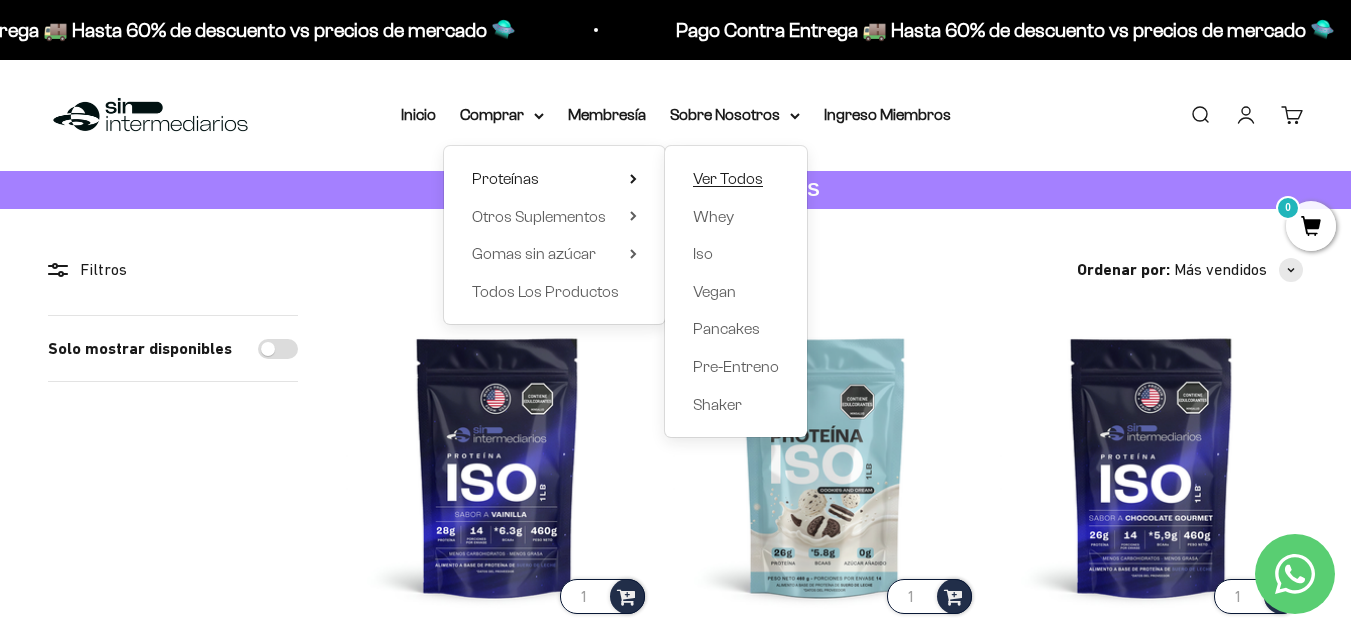 click on "Ver Todos" at bounding box center (728, 178) 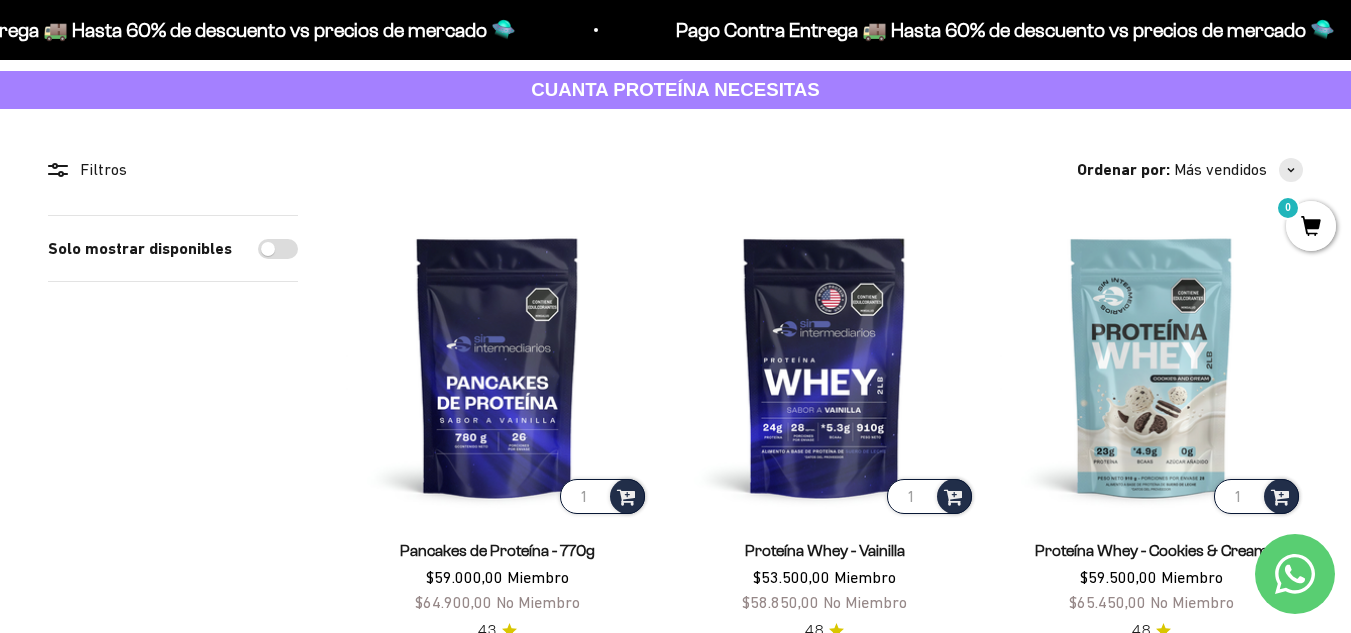 scroll, scrollTop: 0, scrollLeft: 0, axis: both 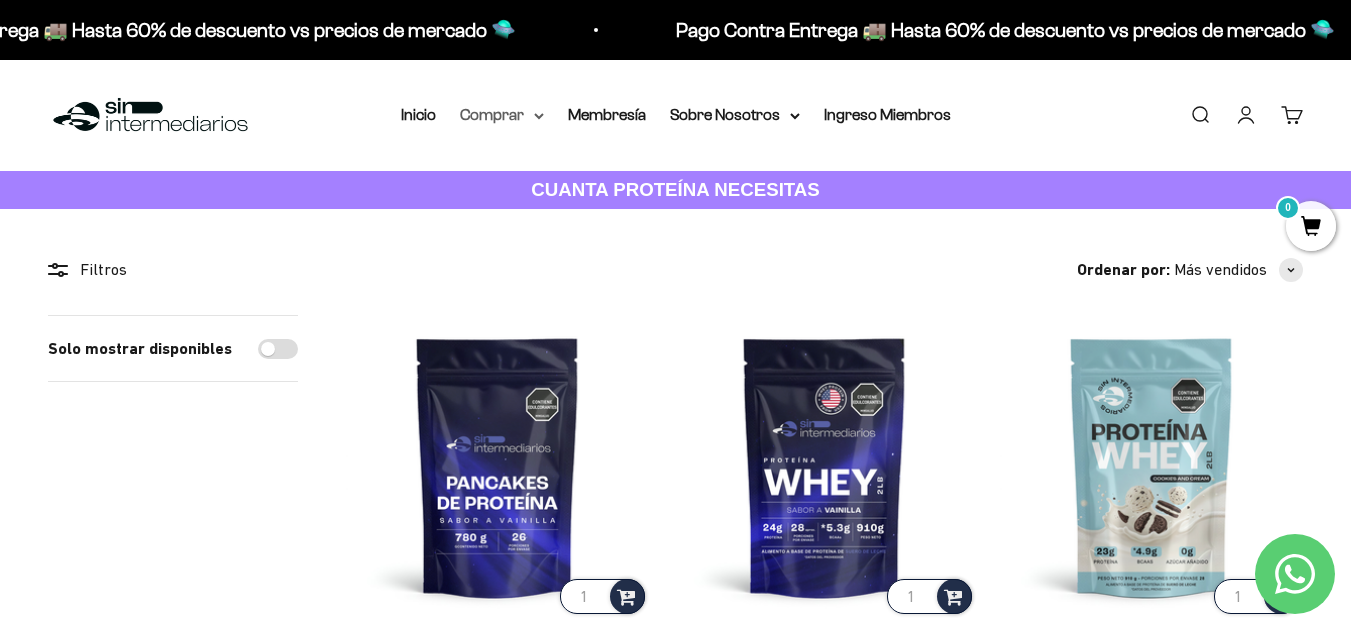 click on "Comprar" at bounding box center [502, 115] 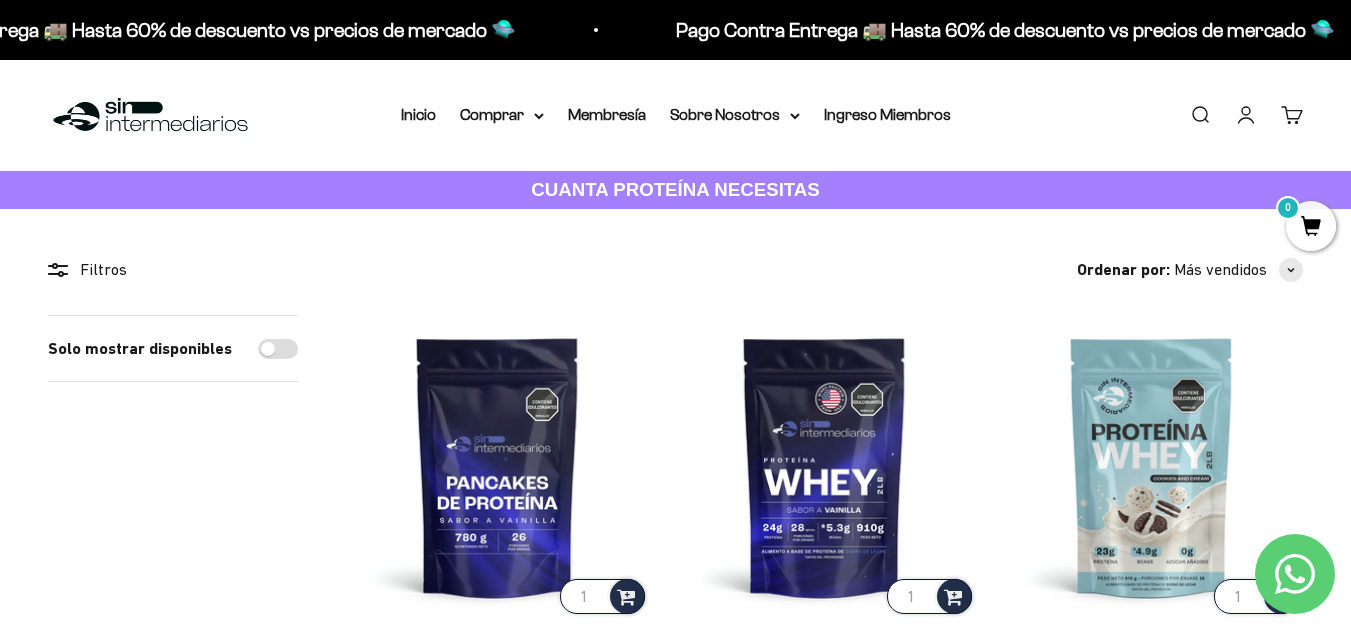 click on "Menú
Buscar
Inicio
Comprar
Proteínas
Ver Todos
Whey
Iso Vegan Pancakes Pre-Entreno 0" at bounding box center (675, 115) 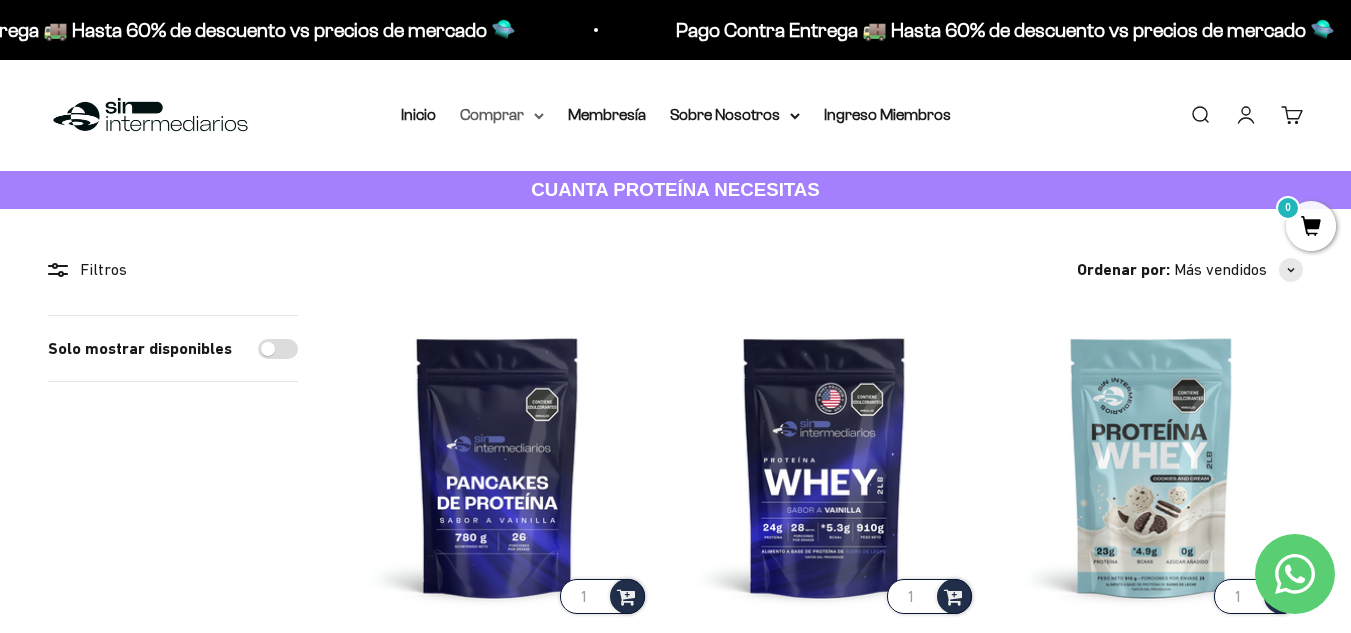 click on "Comprar" at bounding box center [502, 115] 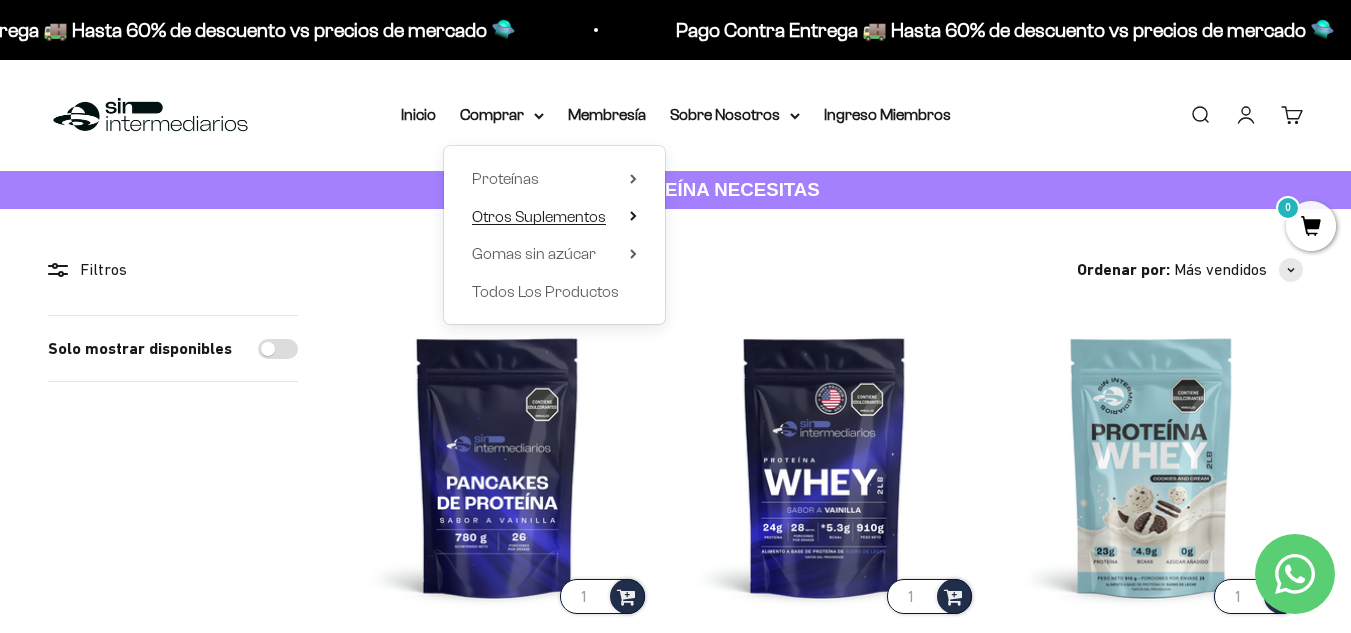 click on "Otros Suplementos" at bounding box center (539, 216) 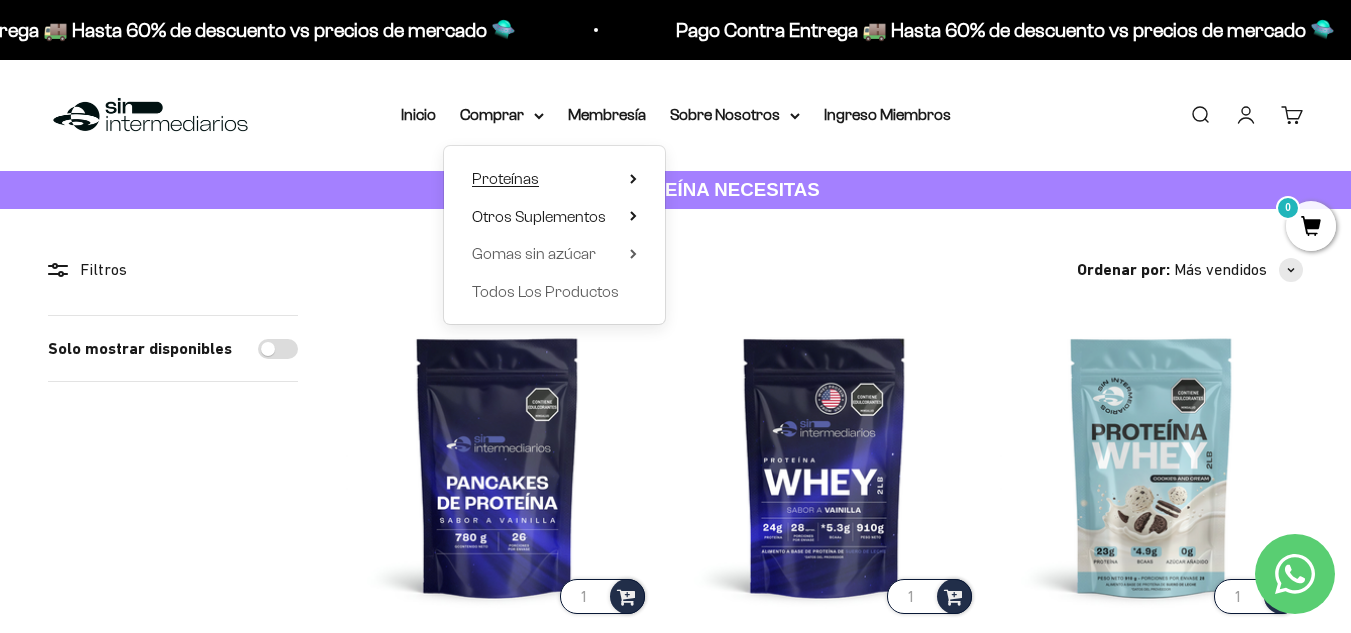 click on "Proteínas" at bounding box center (554, 179) 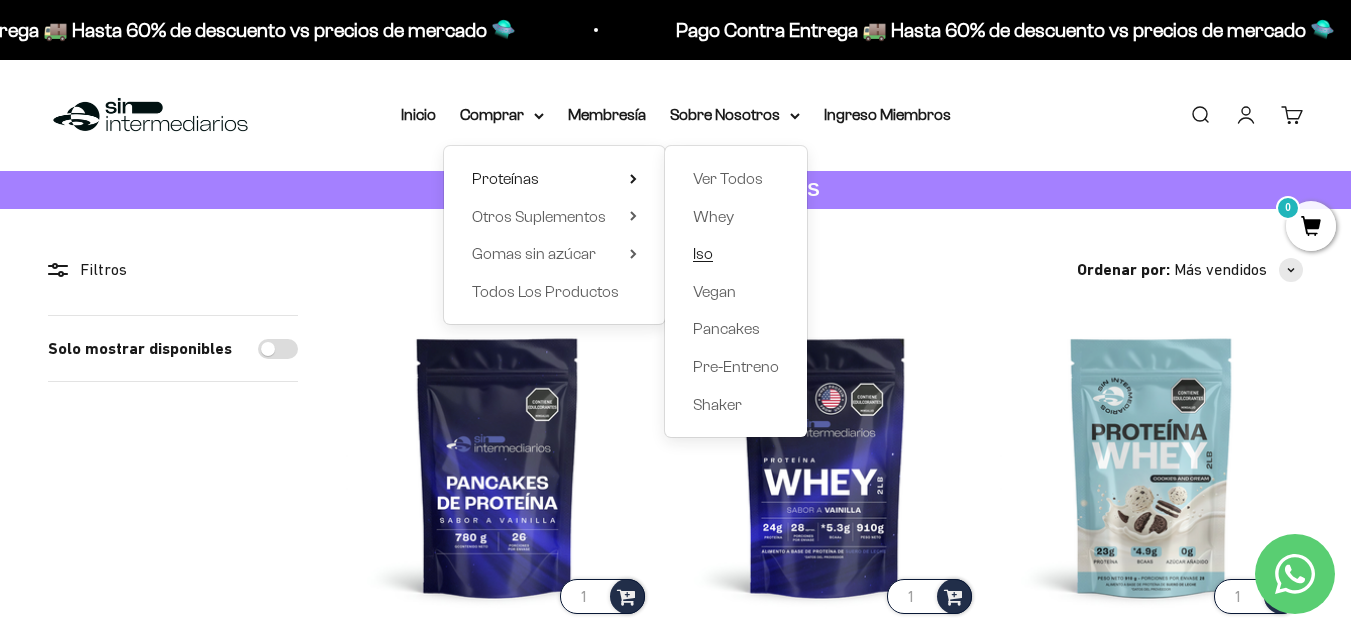 click on "Iso" at bounding box center [736, 254] 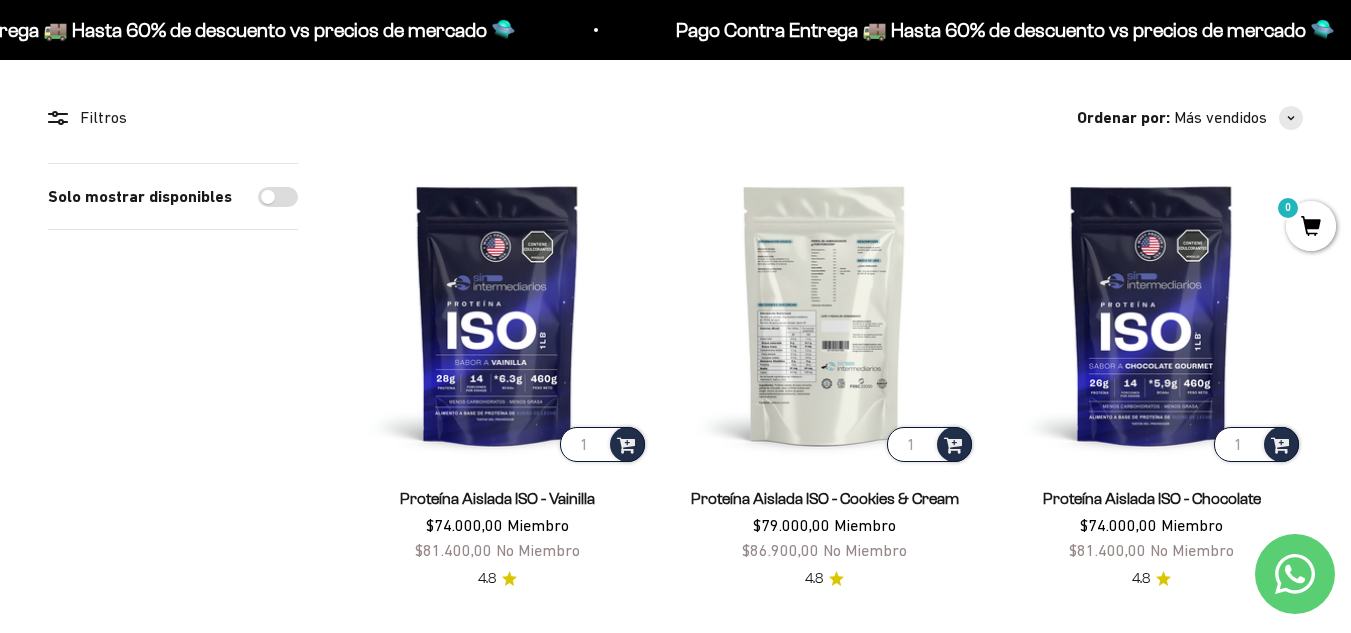 scroll, scrollTop: 300, scrollLeft: 0, axis: vertical 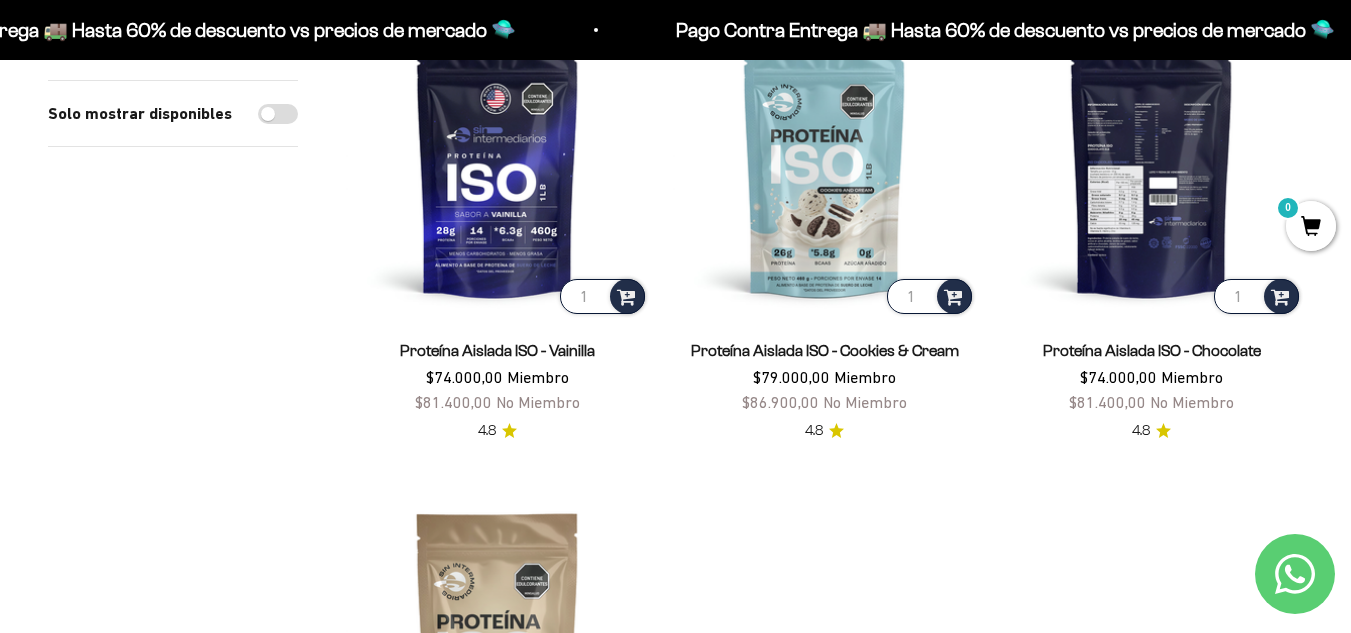 click at bounding box center [1151, 166] 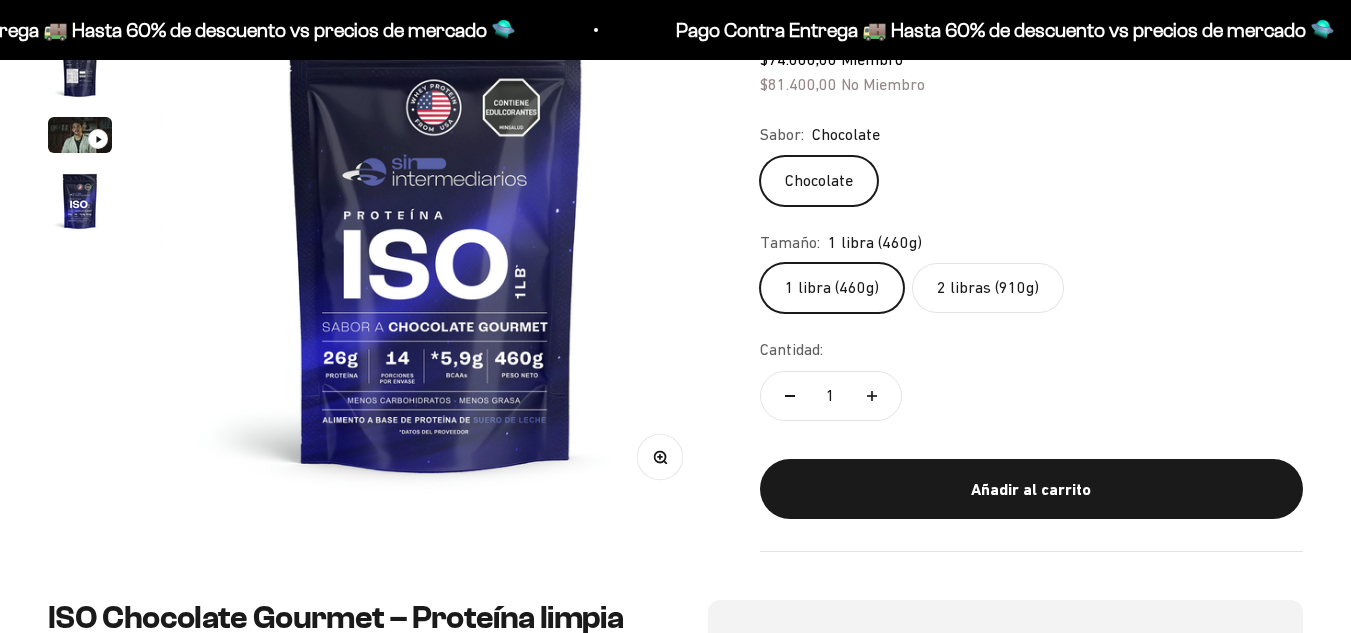 scroll, scrollTop: 200, scrollLeft: 0, axis: vertical 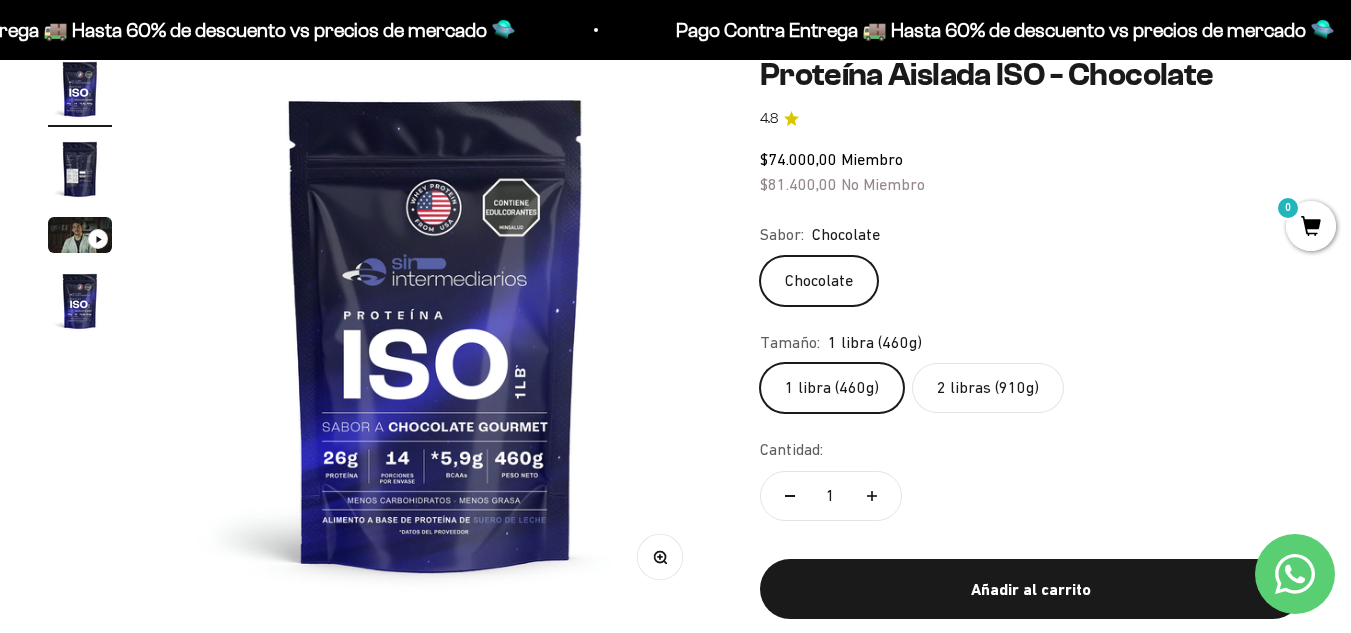click on "2 libras (910g)" 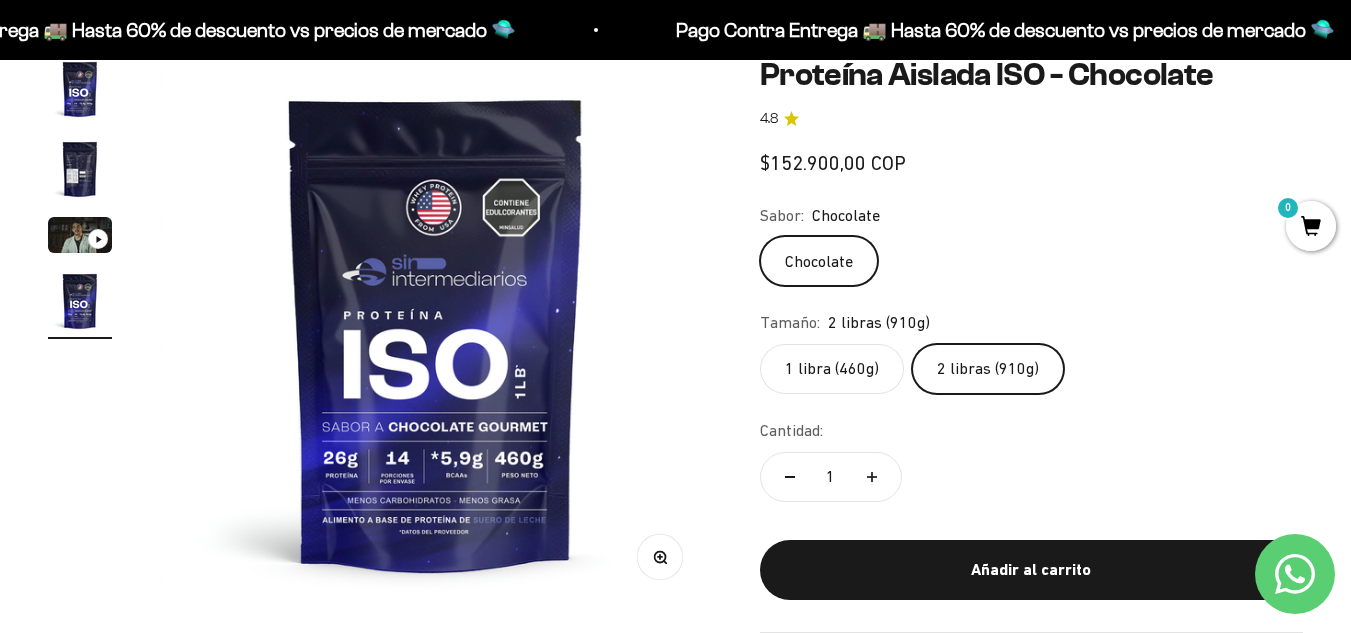scroll, scrollTop: 0, scrollLeft: 1691, axis: horizontal 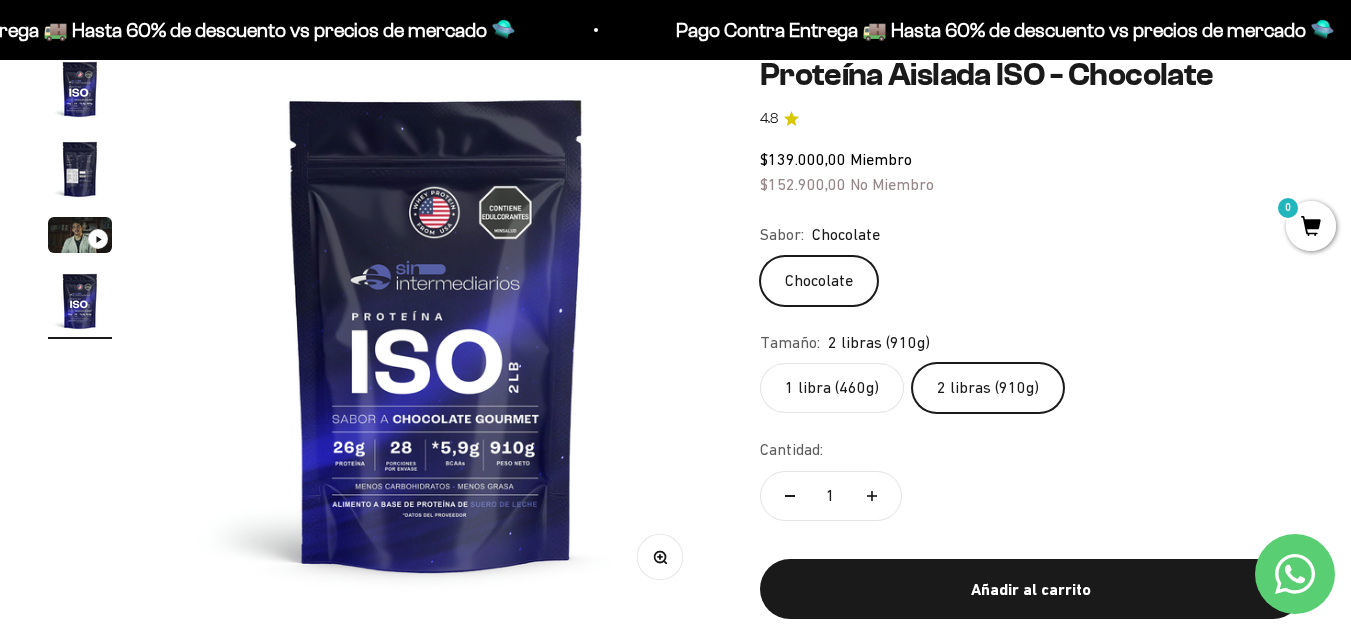 click on "1 libra (460g)" 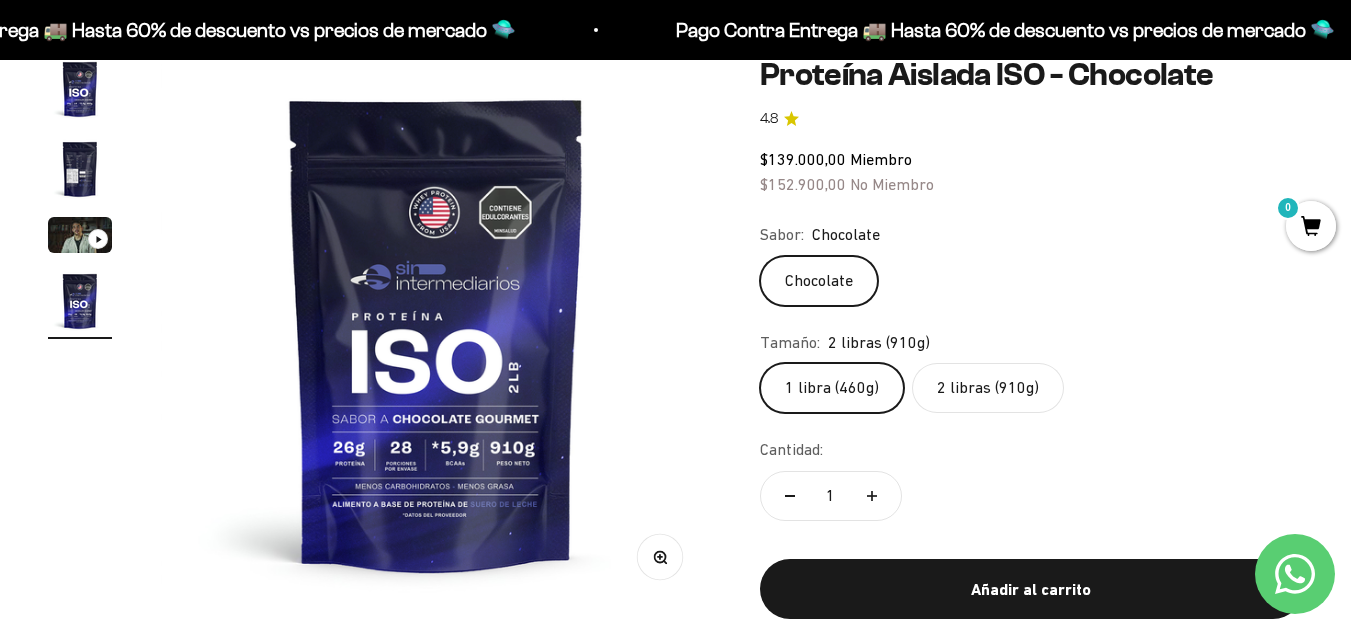 click on "Proteína Aislada ISO - Chocolate 4.8
$139.000,00   Miembro $152.900,00   No Miembro
Sabor:
Chocolate
Chocolate
Tamaño:
2 libras (910g)
1 libra (460g)
2 libras (910g)
Cantidad:
1
Añadir al carrito" 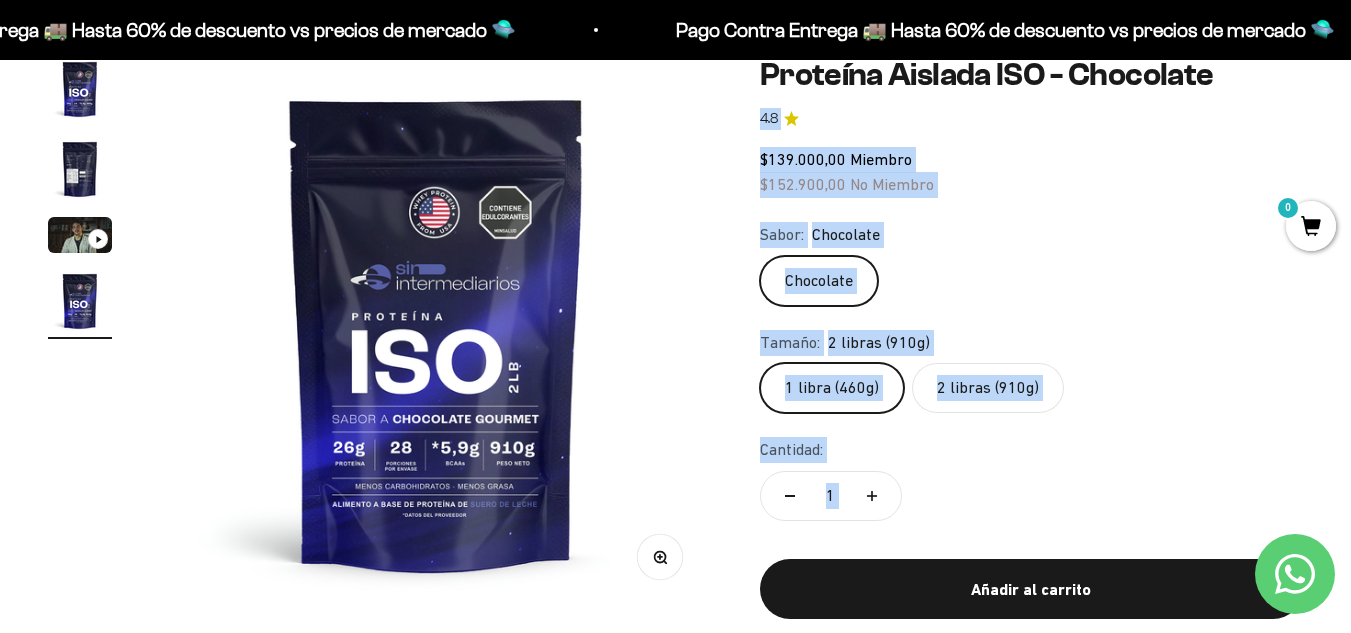 scroll, scrollTop: 0, scrollLeft: 0, axis: both 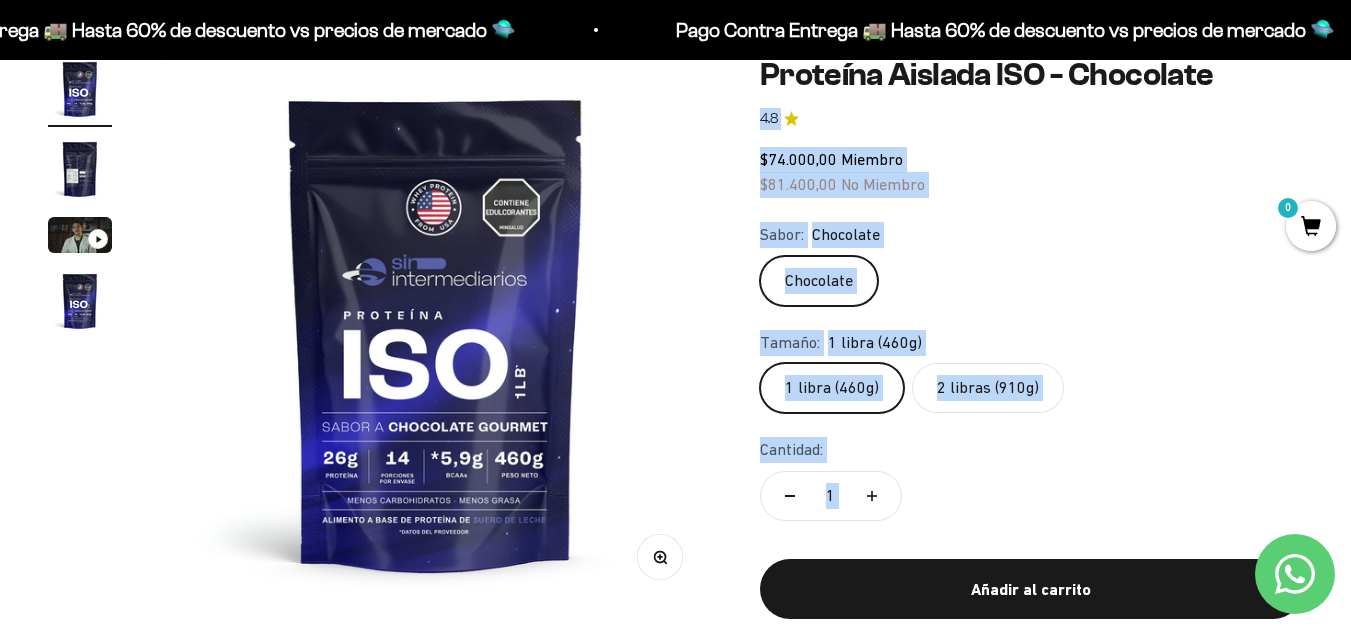 click on "2 libras (910g)" 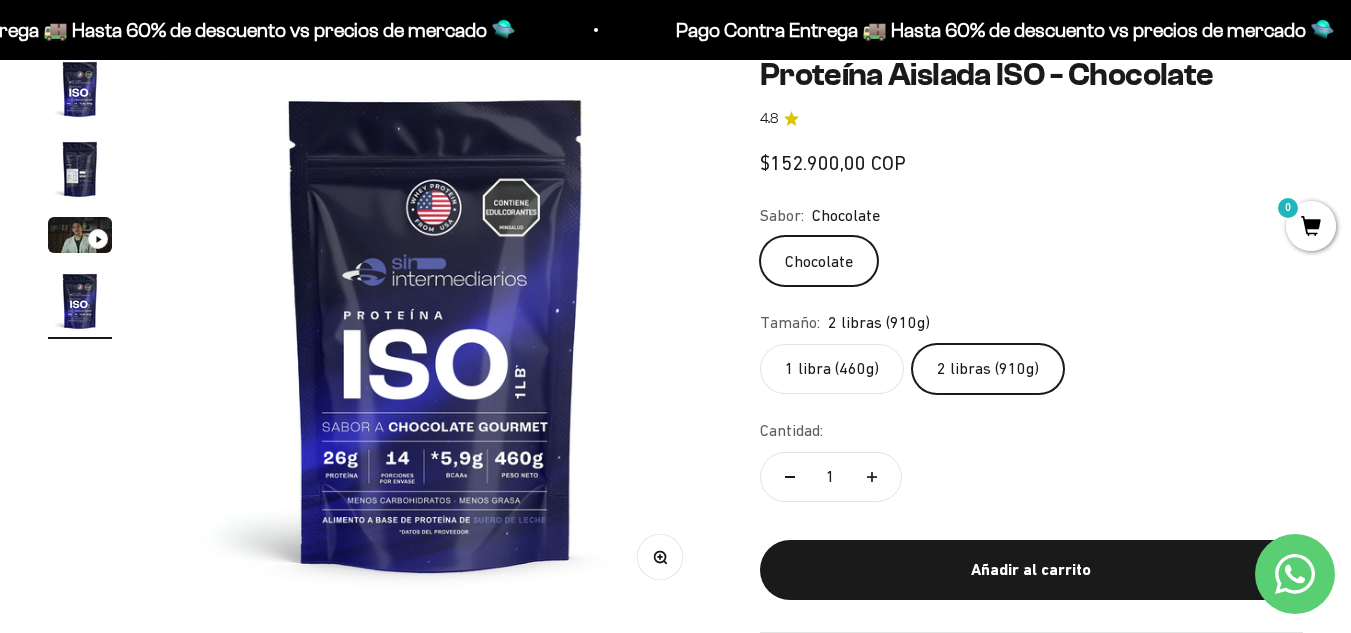 scroll, scrollTop: 0, scrollLeft: 1691, axis: horizontal 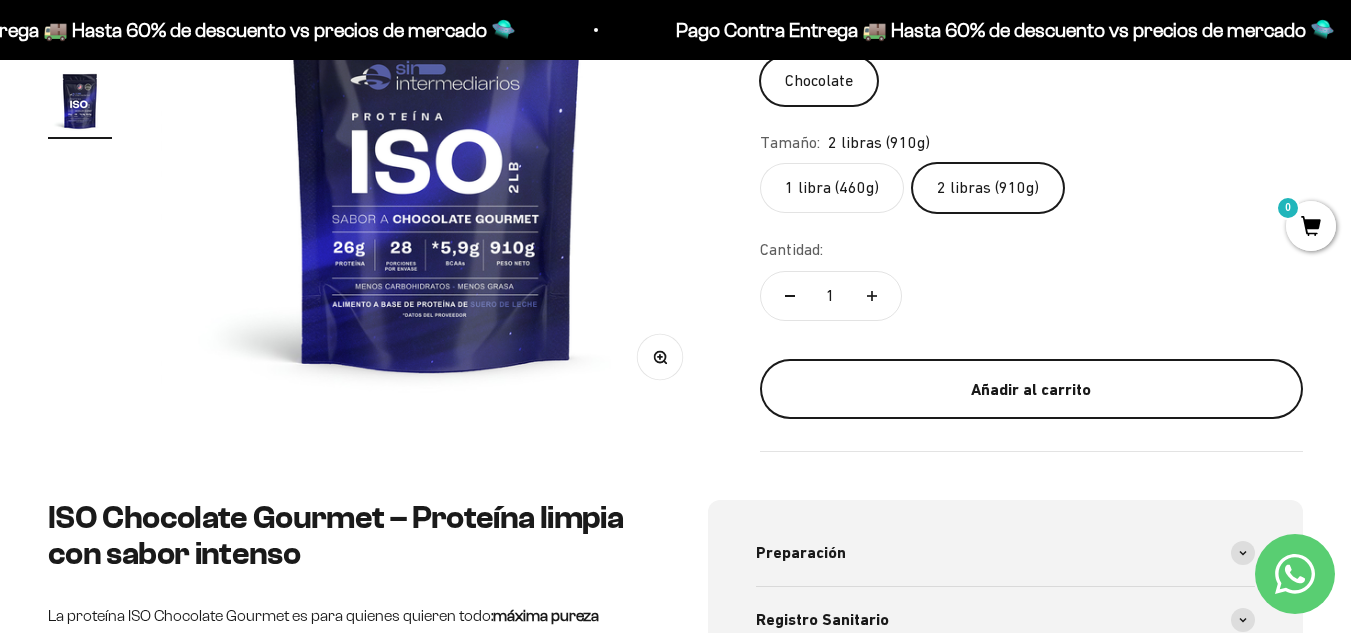 click on "Añadir al carrito" at bounding box center (1031, 389) 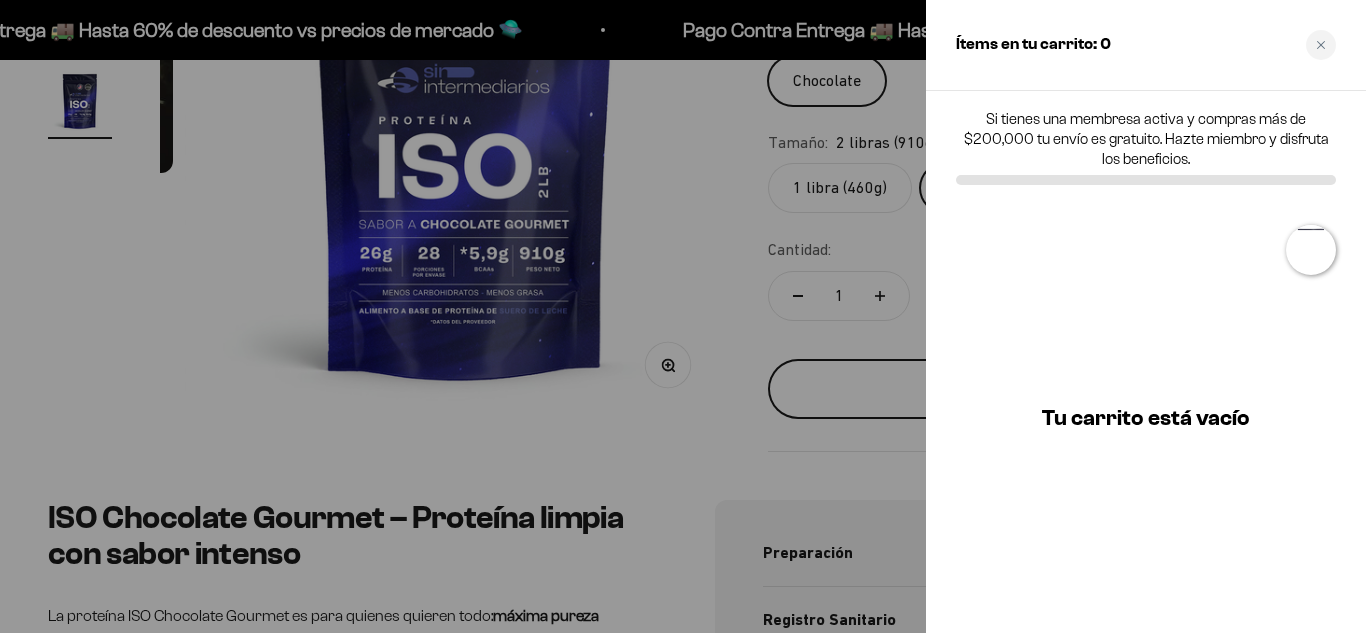 scroll, scrollTop: 0, scrollLeft: 1716, axis: horizontal 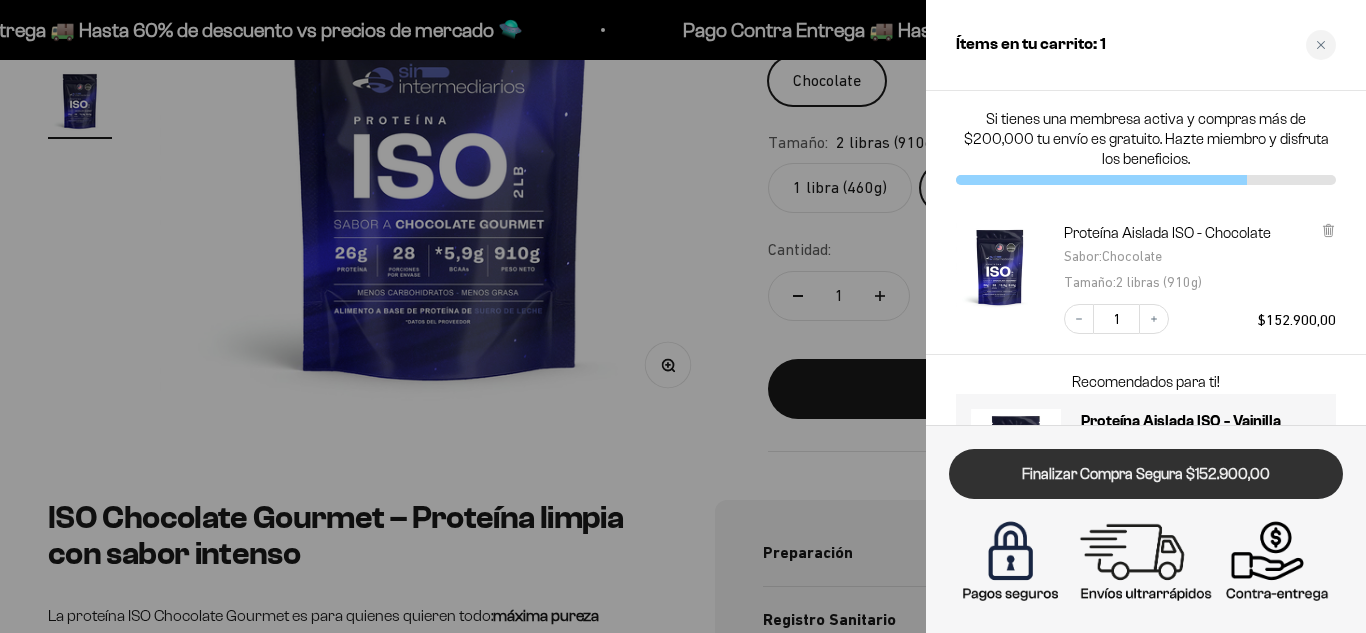 click on "Finalizar Compra Segura $152.900,00" at bounding box center (1146, 474) 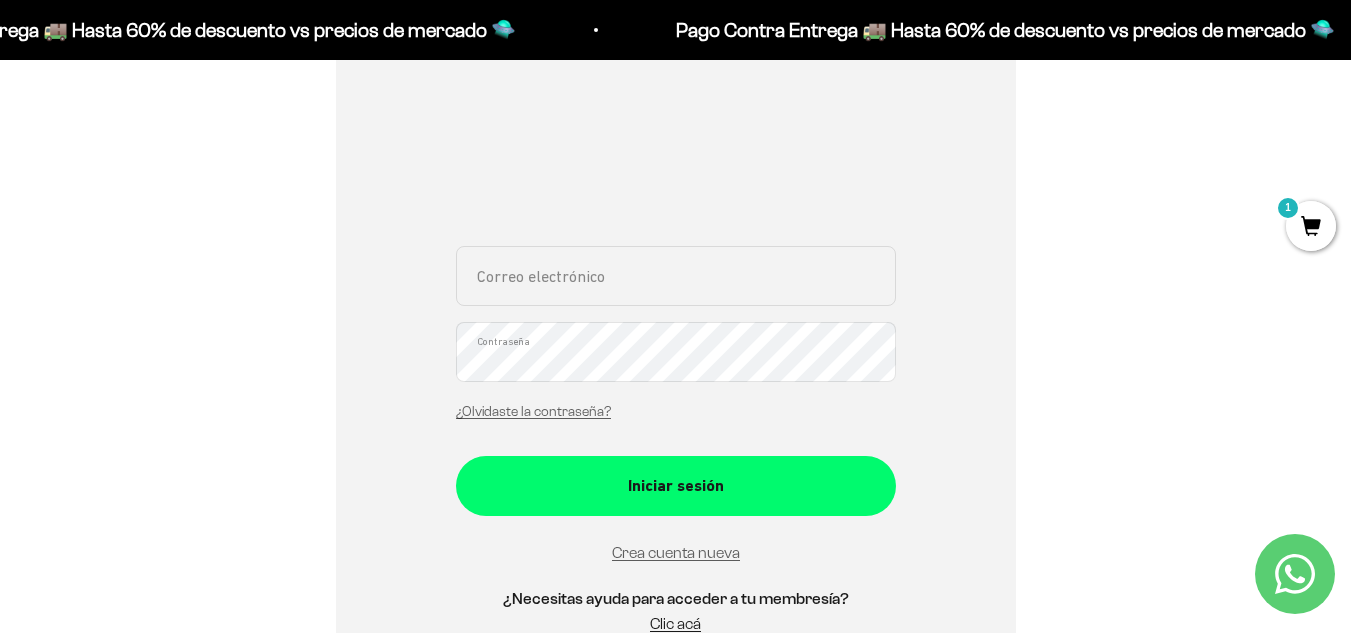 scroll, scrollTop: 500, scrollLeft: 0, axis: vertical 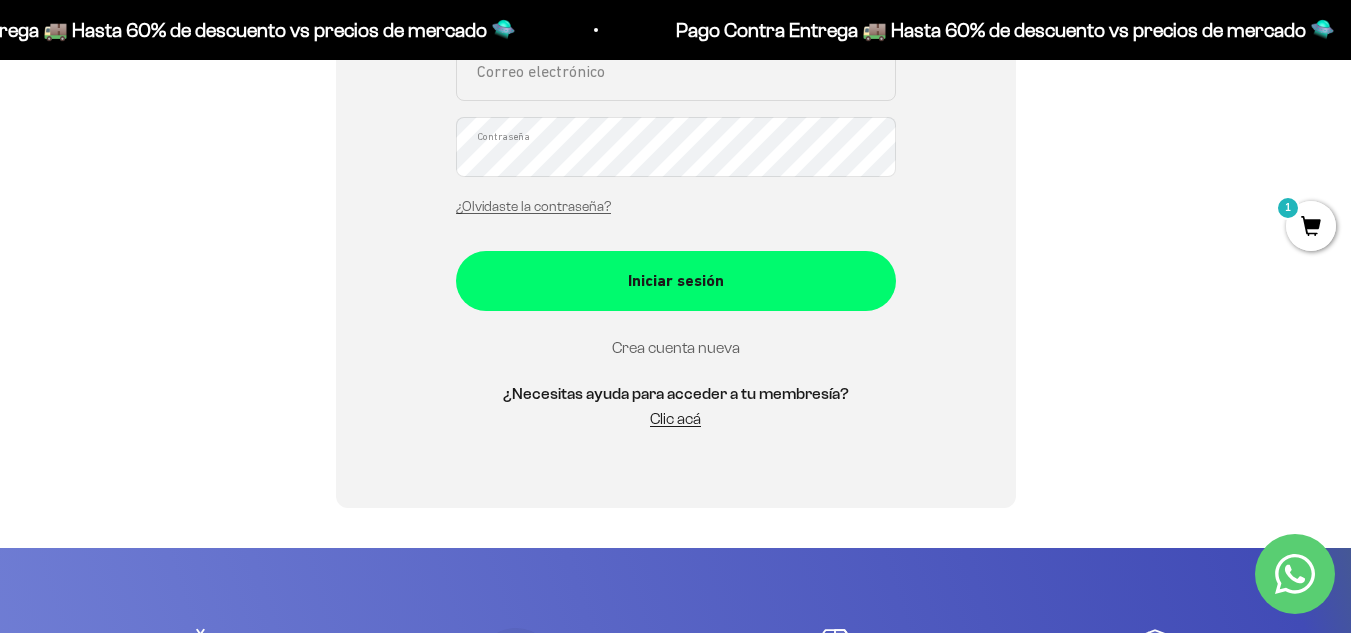 click on "Crea cuenta nueva" at bounding box center [676, 347] 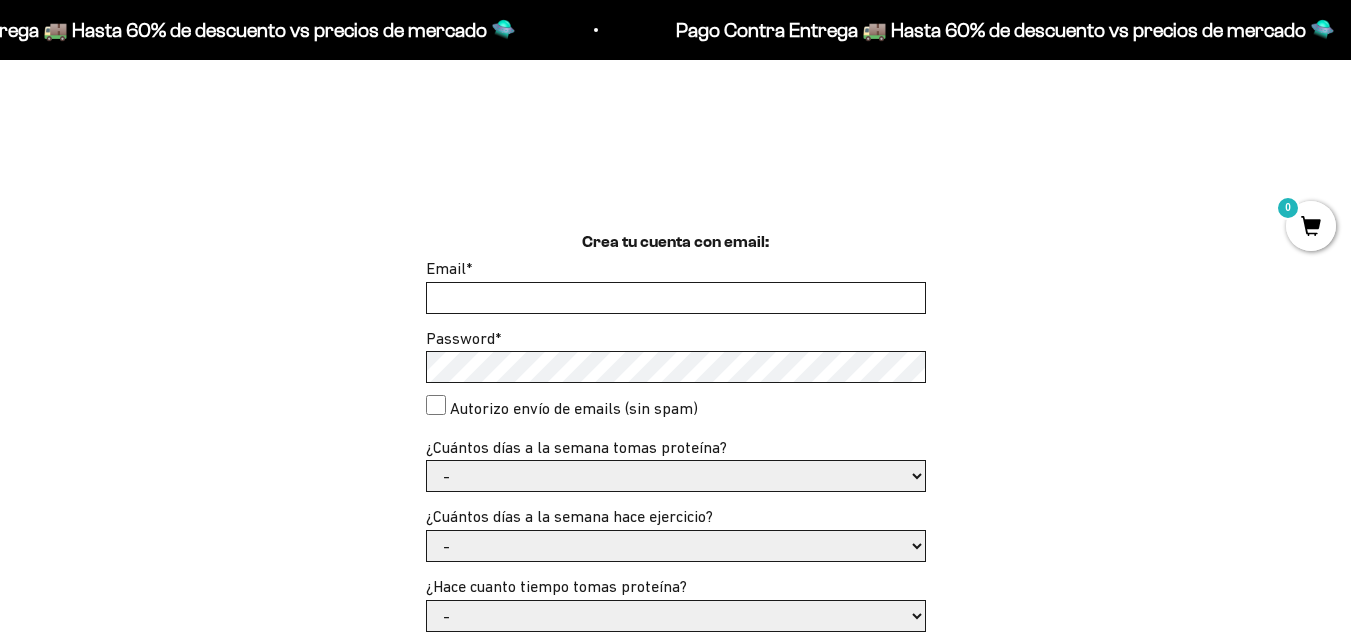 scroll, scrollTop: 400, scrollLeft: 0, axis: vertical 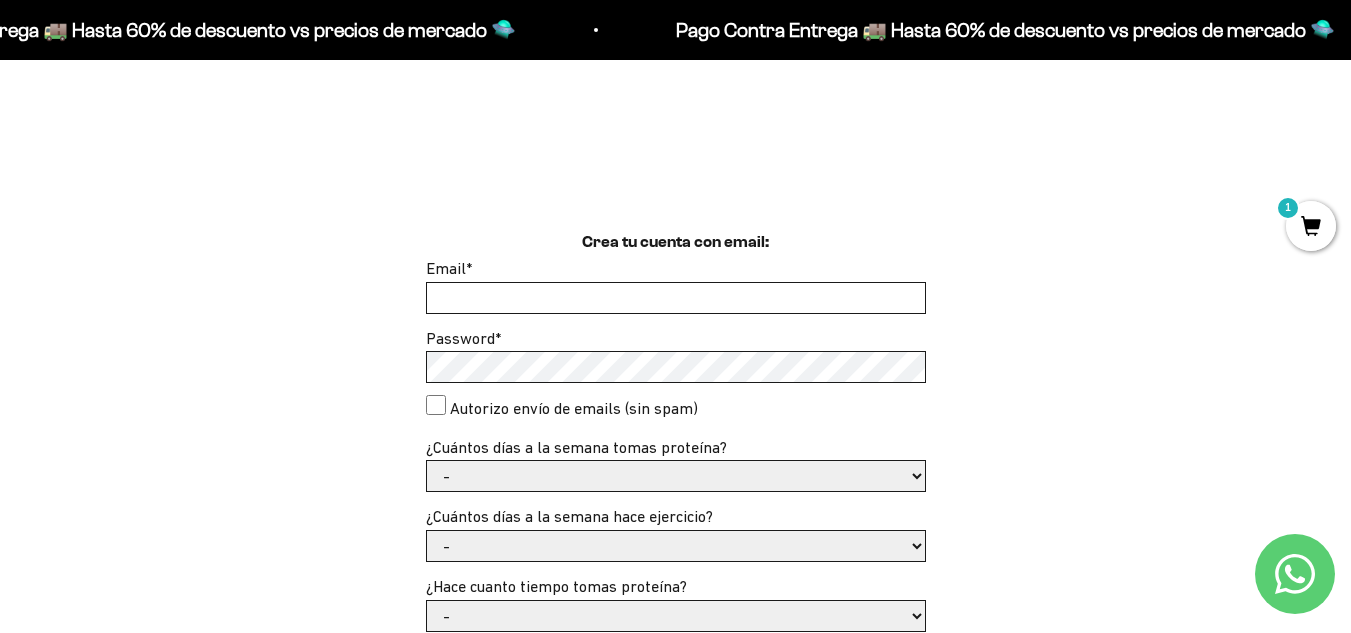 click on "Email
*" at bounding box center (676, 298) 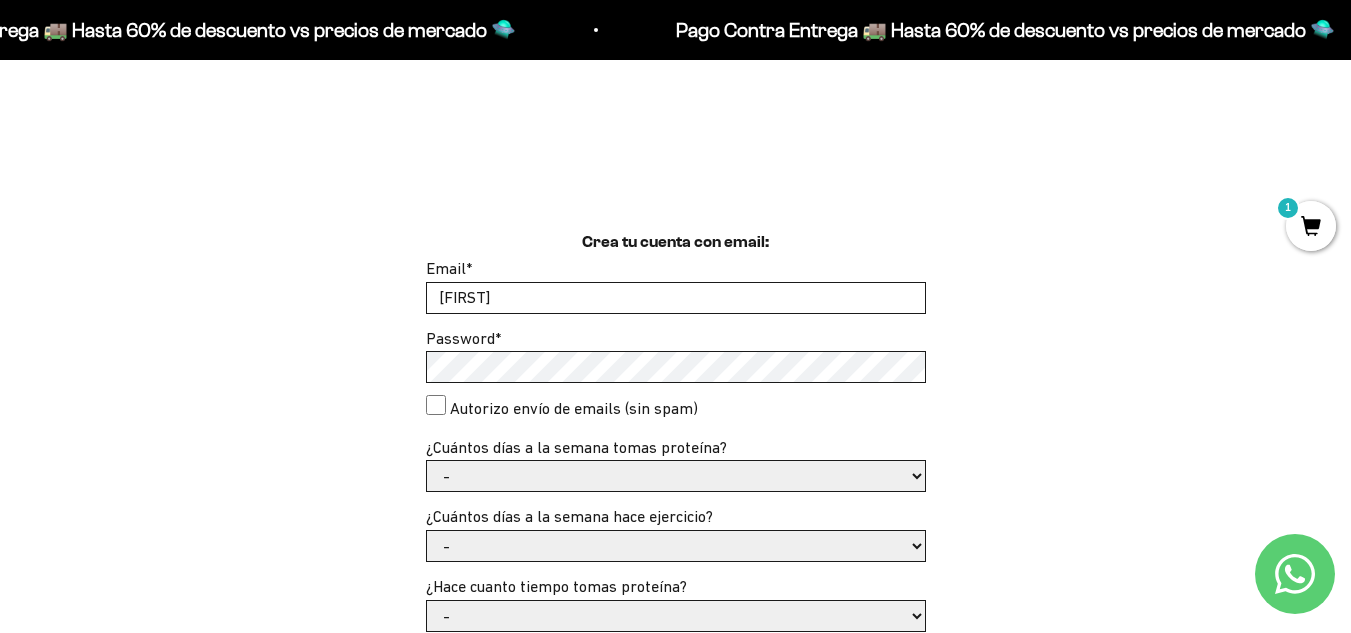 type on "N" 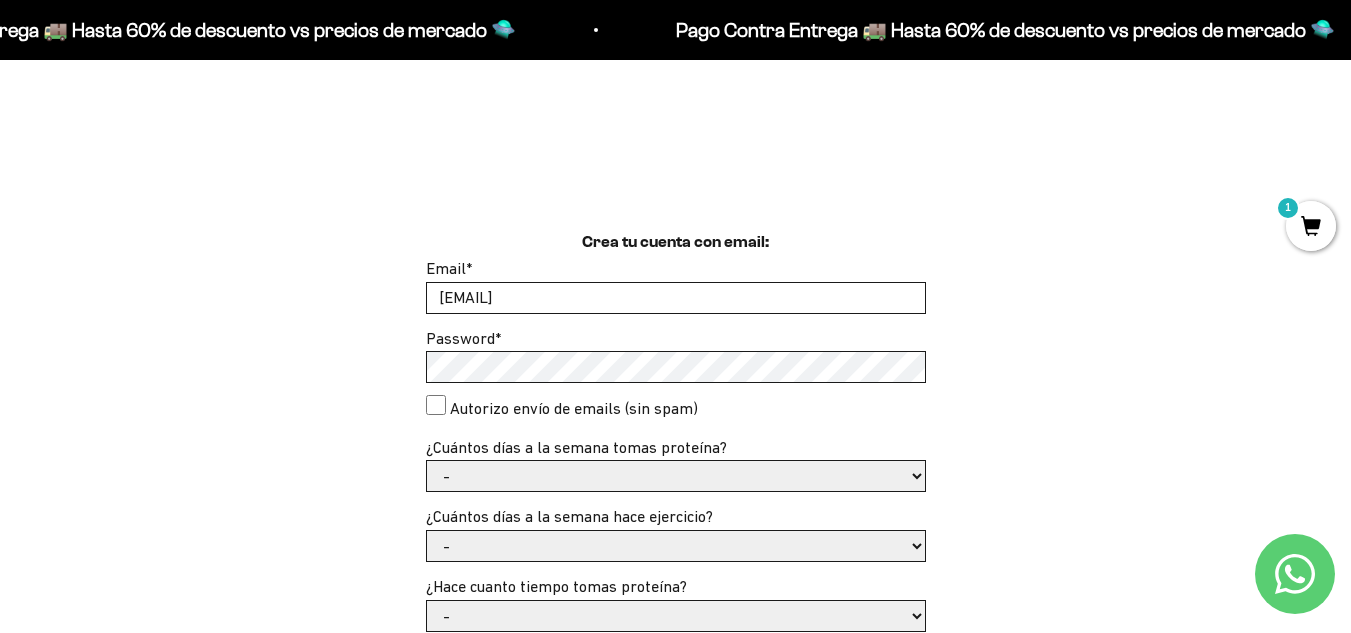 type on "[EMAIL]" 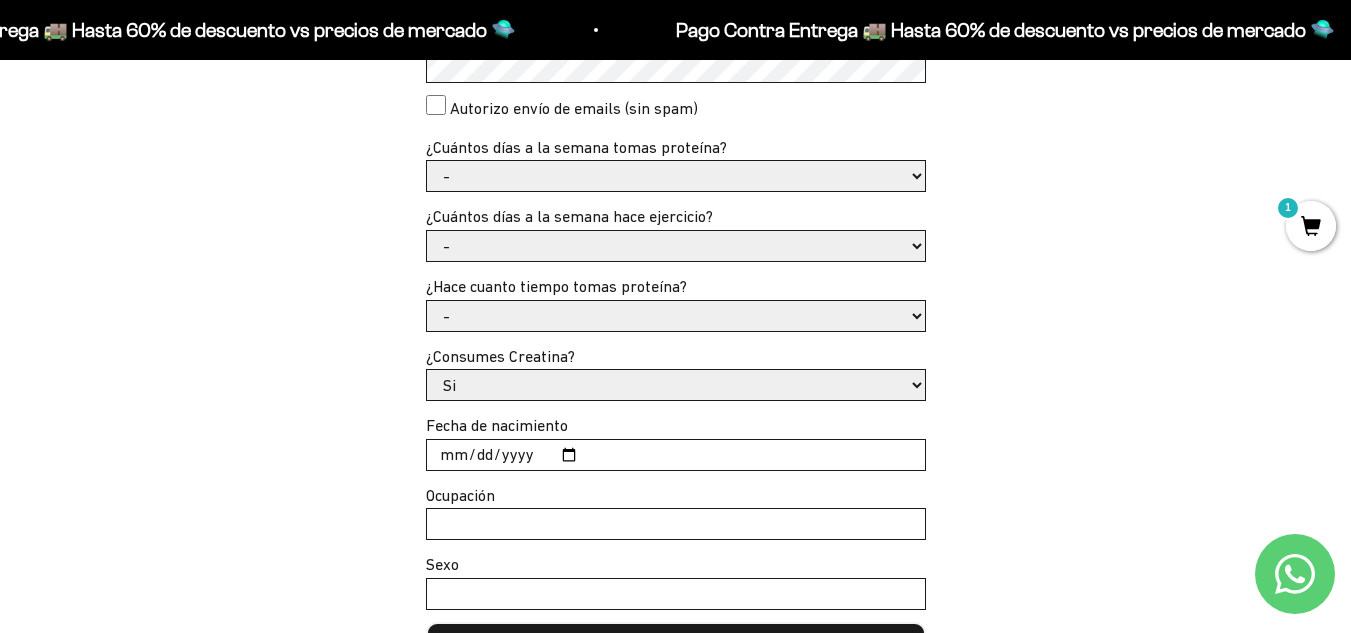click on "-
1 o 2
3 a 5
6 o 7" at bounding box center [676, 176] 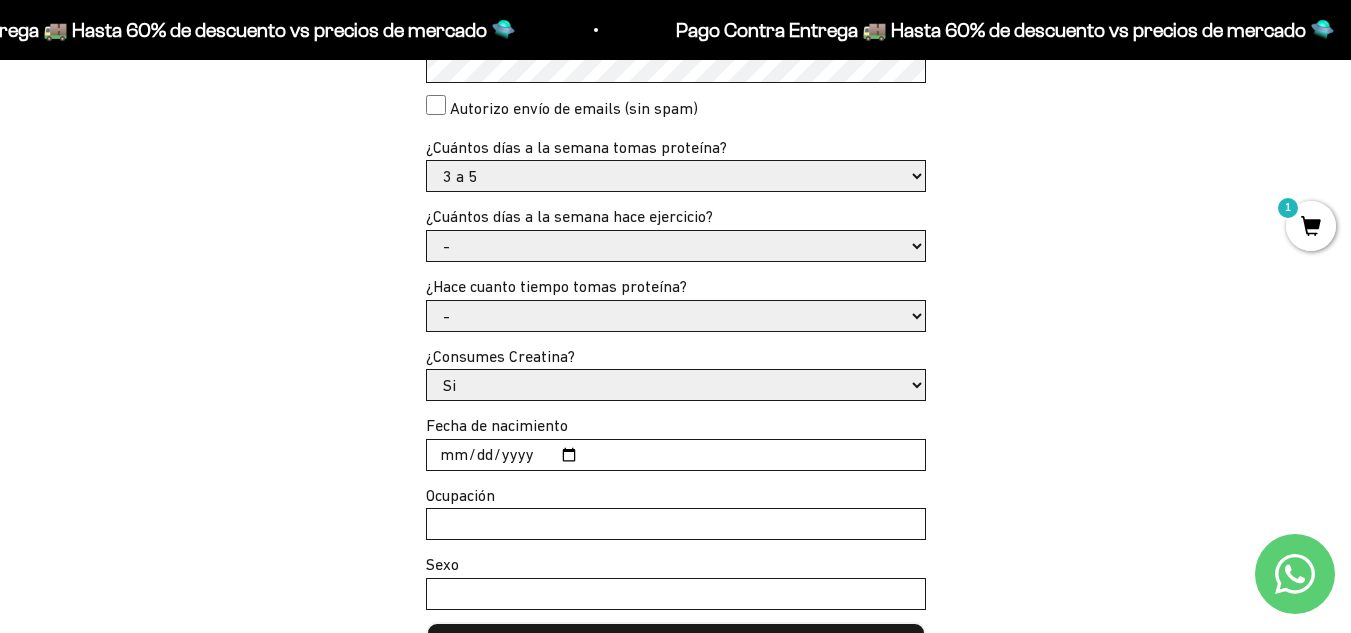click on "-
1 o 2
3 a 5
6 o 7" at bounding box center (676, 176) 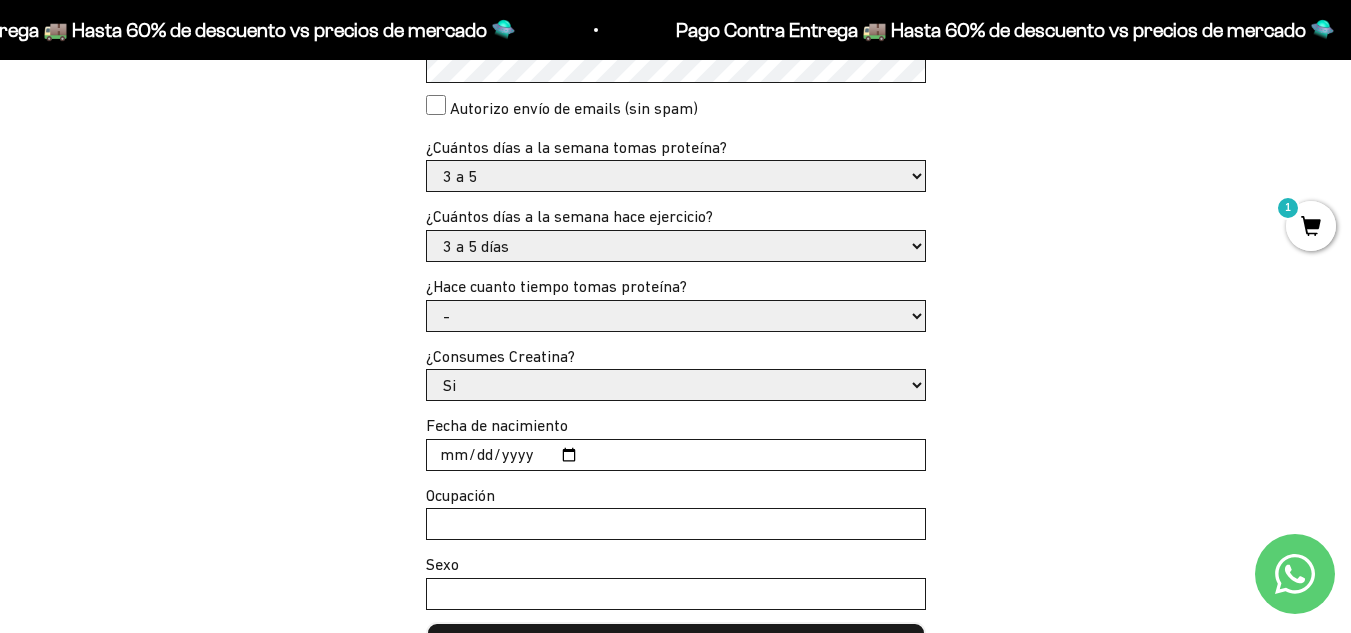 click on "-
No hago
1 a 2 días
3 a 5 días
6 o 7 días" at bounding box center [676, 246] 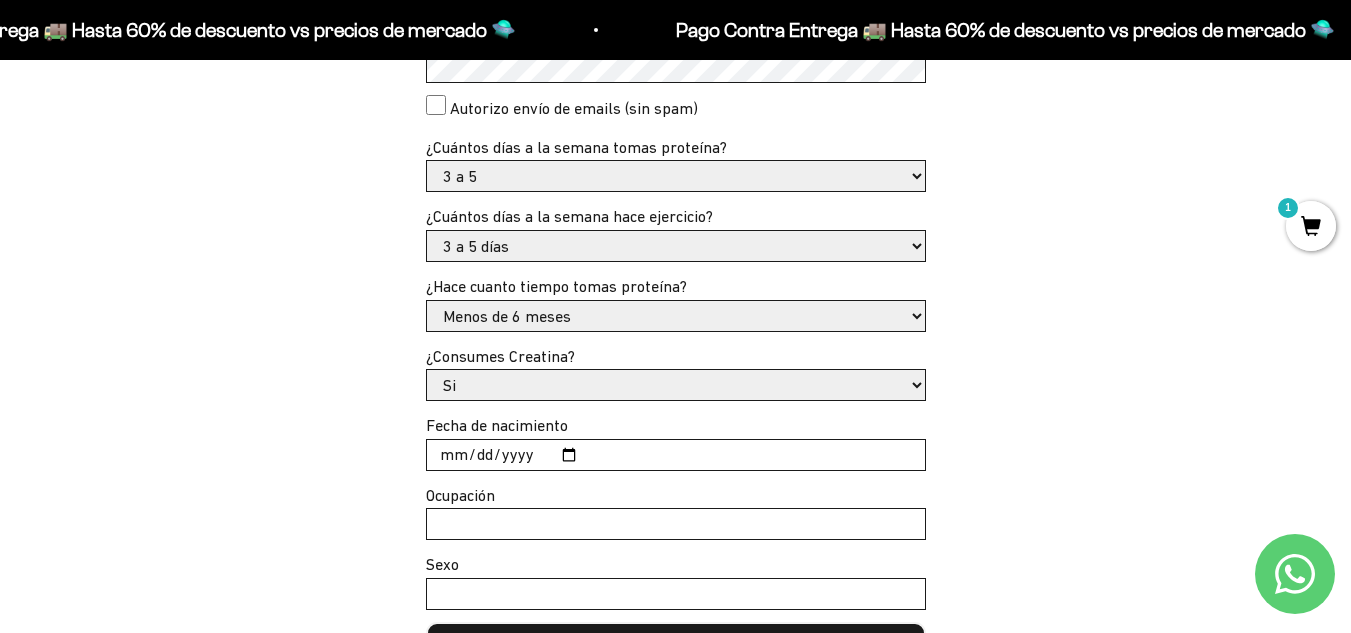 click on "-
Apenas estoy empezando
Menos de 6 meses
Más de 6 meses
Hace más de un año" at bounding box center [676, 316] 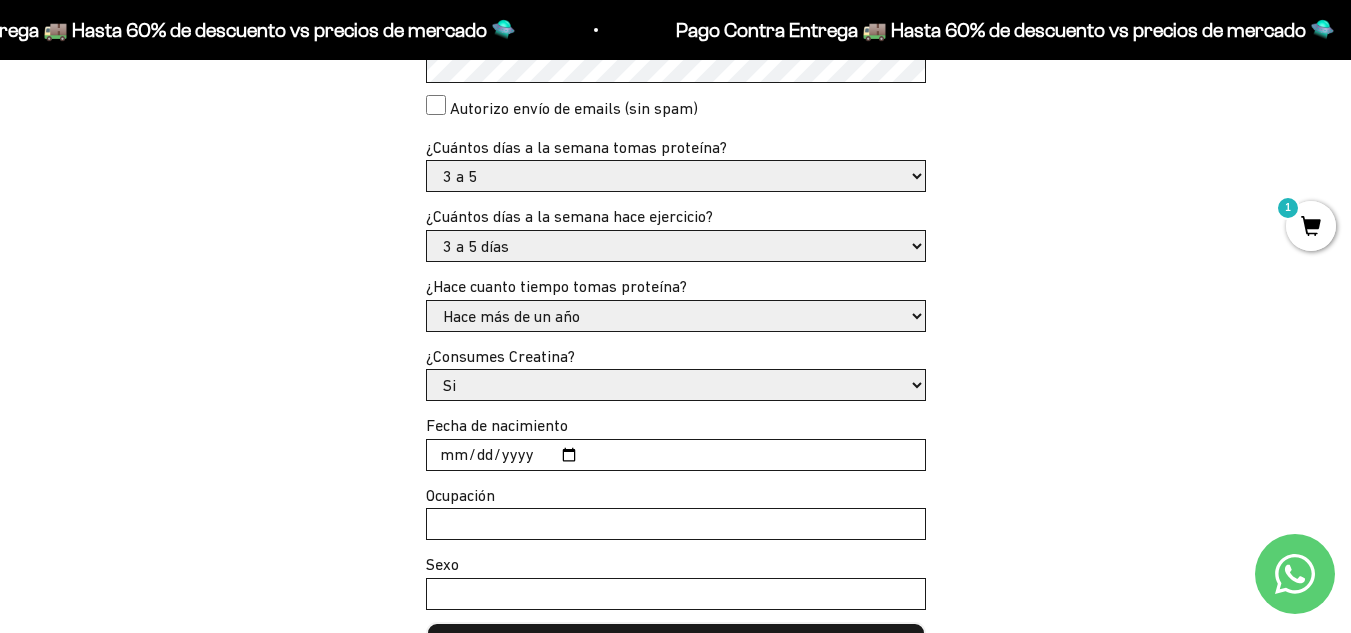 click on "-
Apenas estoy empezando
Menos de 6 meses
Más de 6 meses
Hace más de un año" at bounding box center (676, 316) 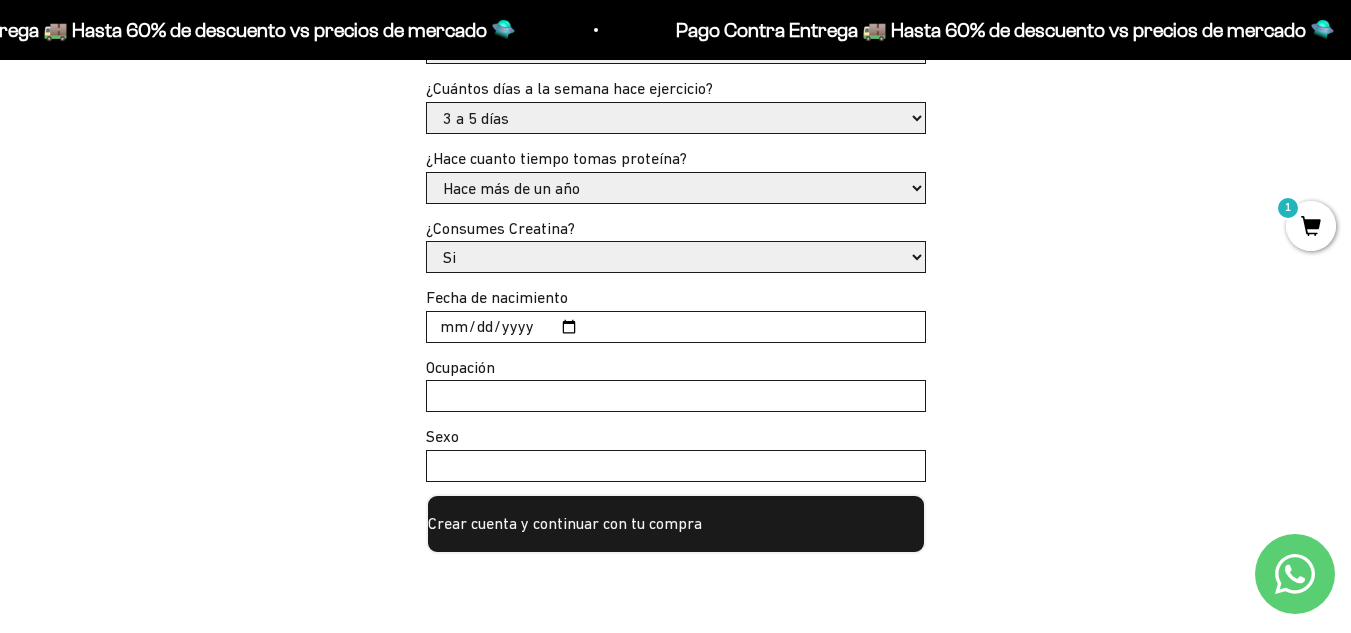 scroll, scrollTop: 900, scrollLeft: 0, axis: vertical 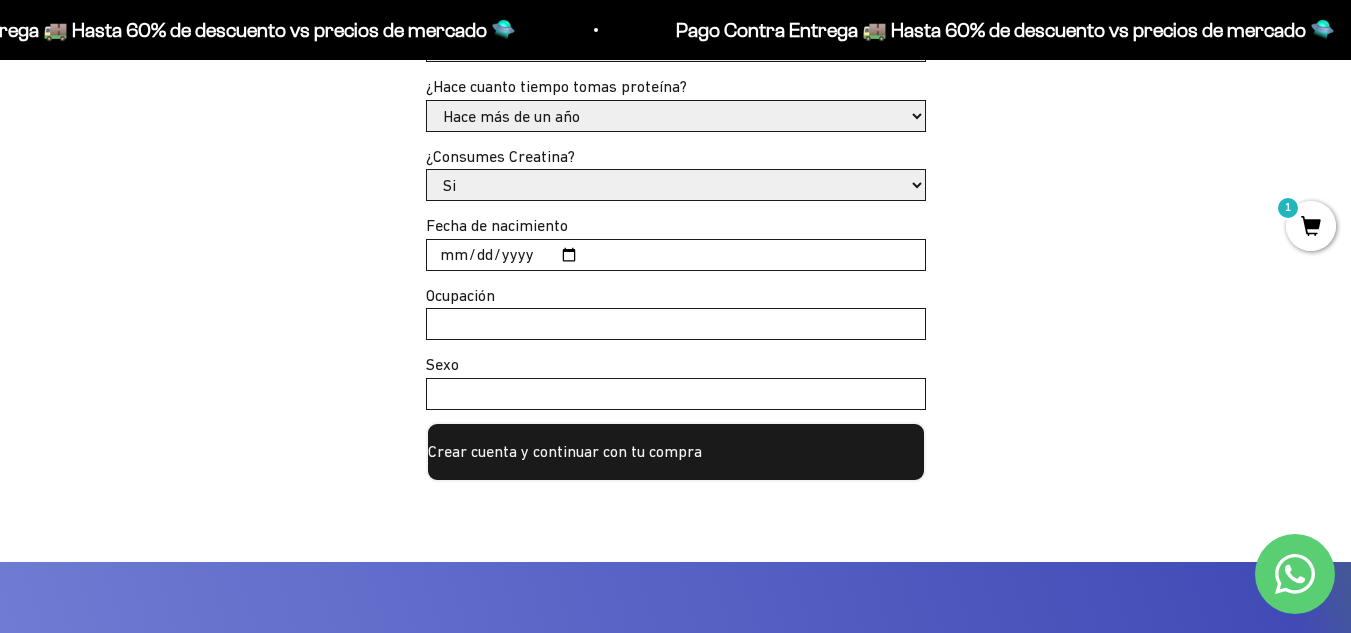 click on "Si
No" at bounding box center (676, 185) 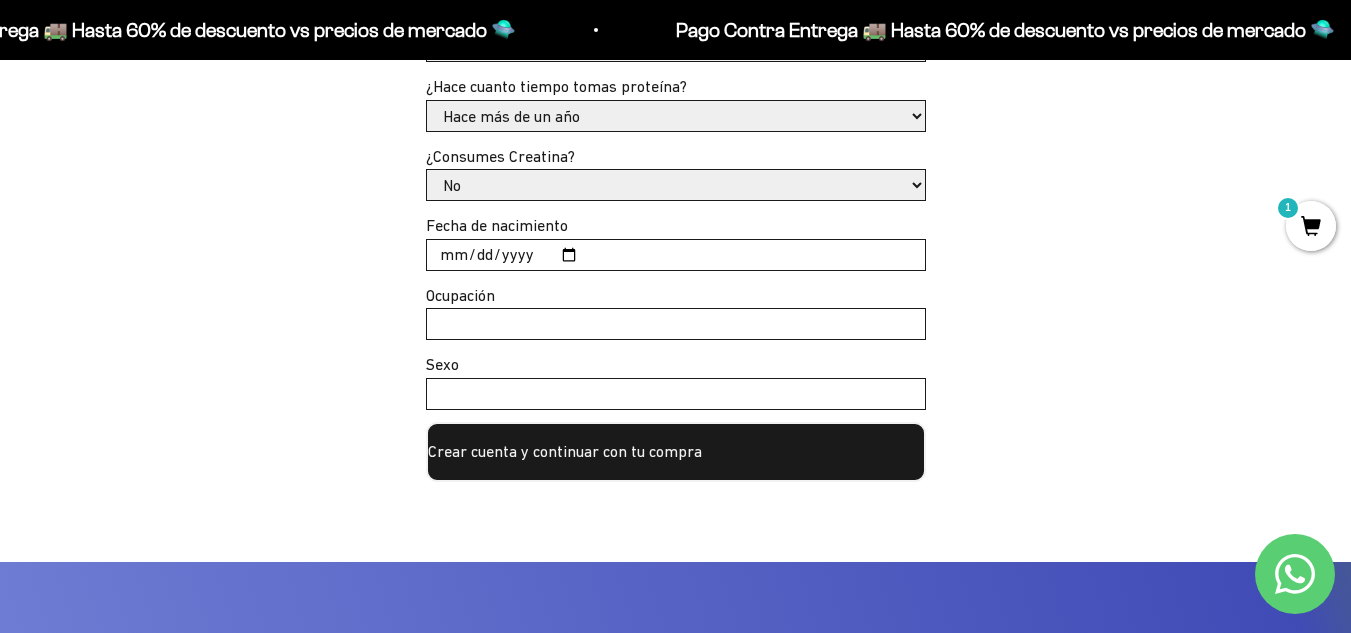click on "Si
No" at bounding box center [676, 185] 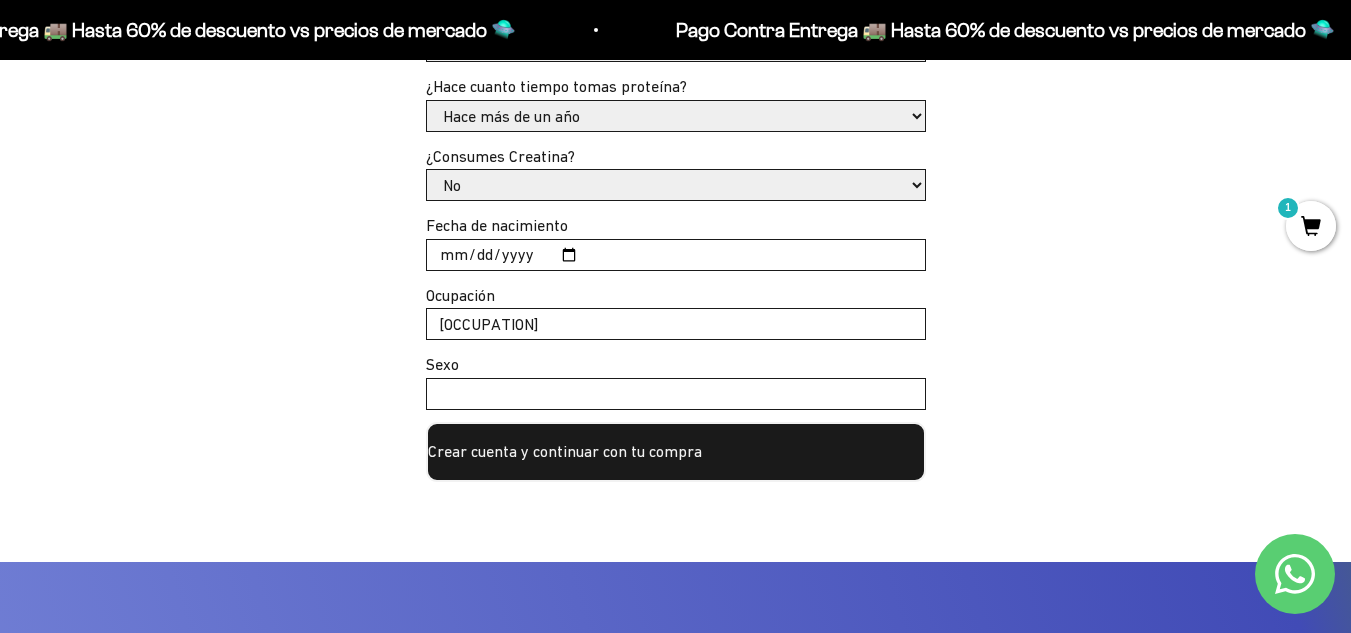 type on "[OCCUPATION]" 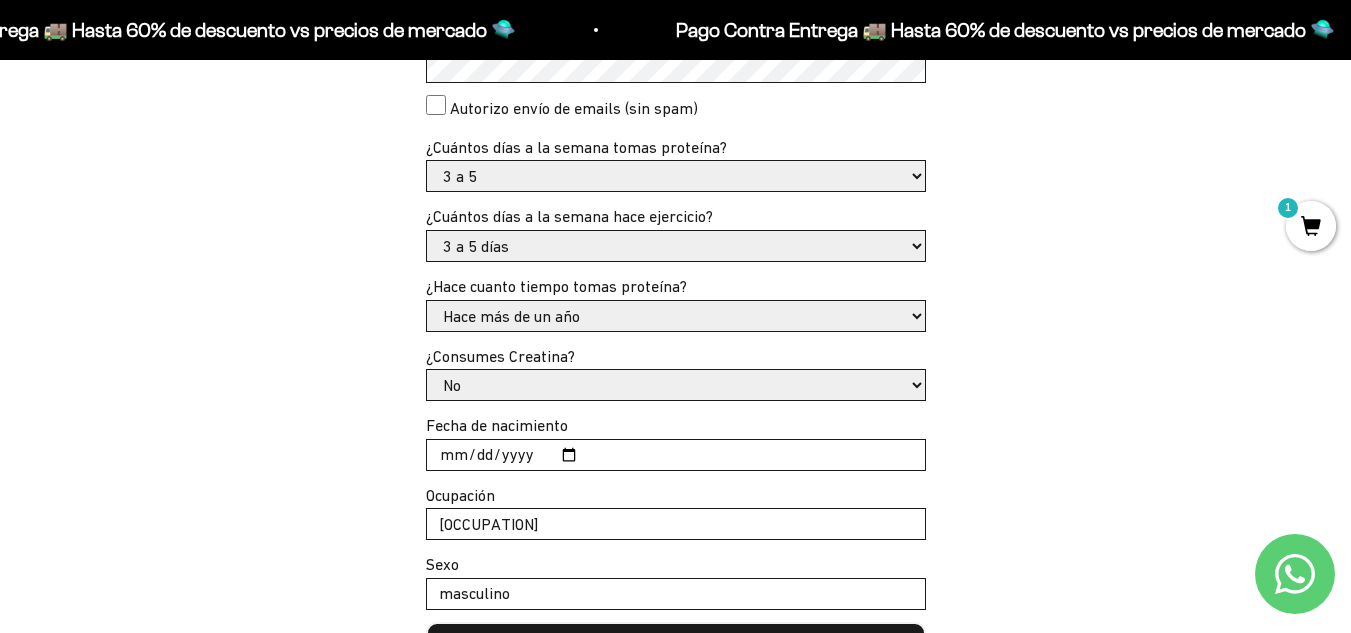 scroll, scrollTop: 1100, scrollLeft: 0, axis: vertical 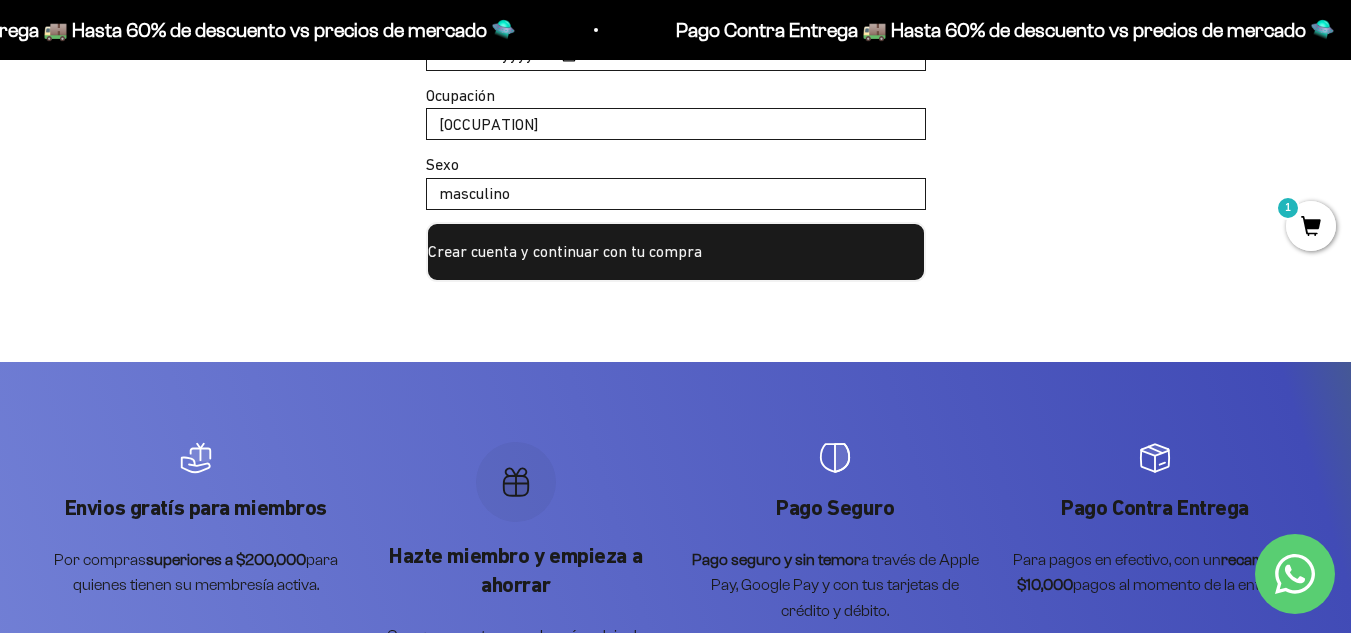 type on "masculino" 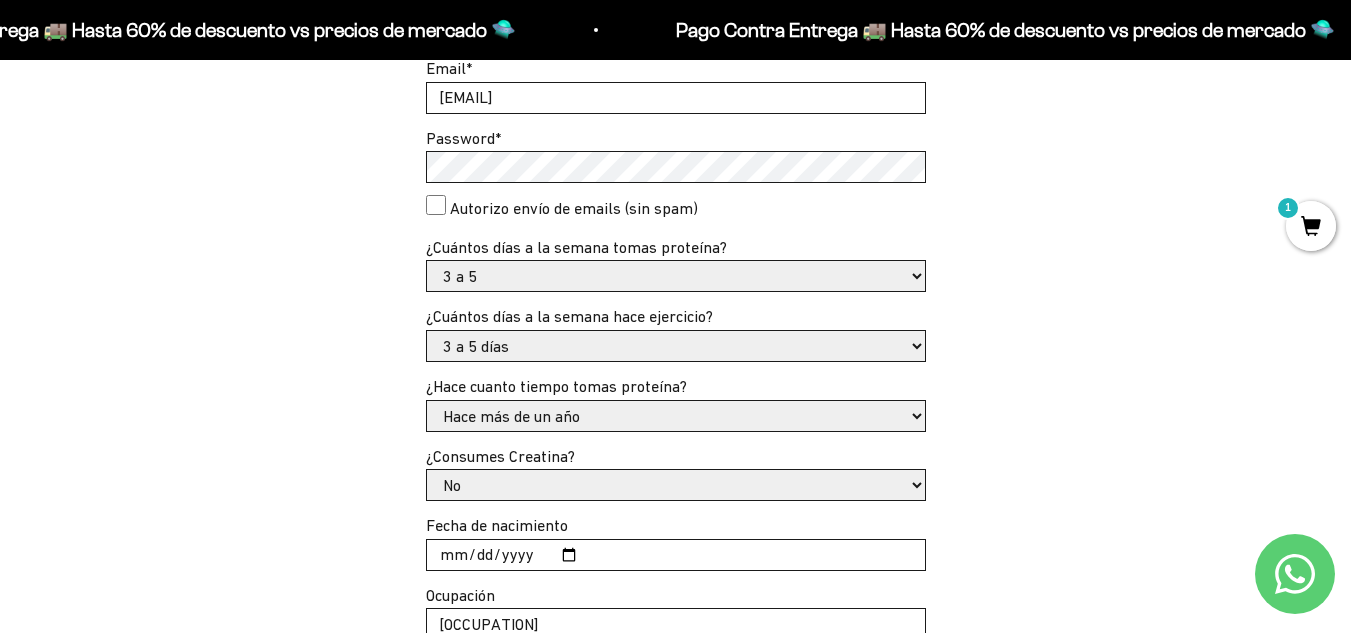 scroll, scrollTop: 250, scrollLeft: 0, axis: vertical 